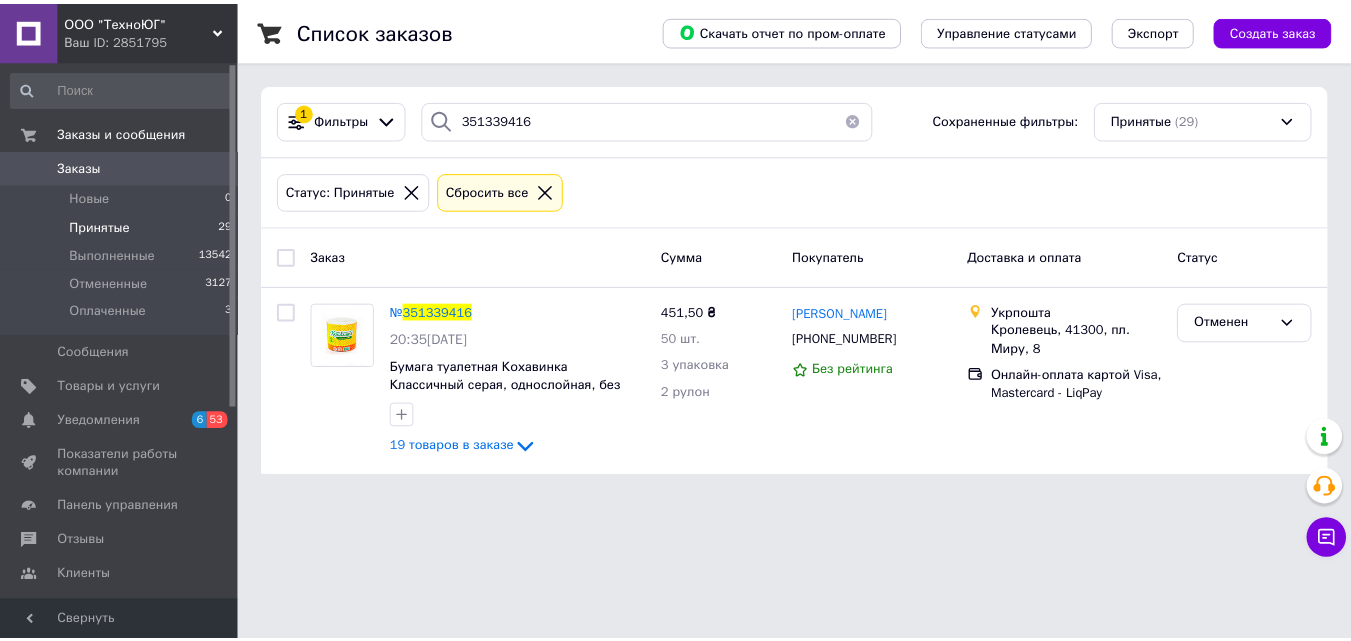 scroll, scrollTop: 0, scrollLeft: 0, axis: both 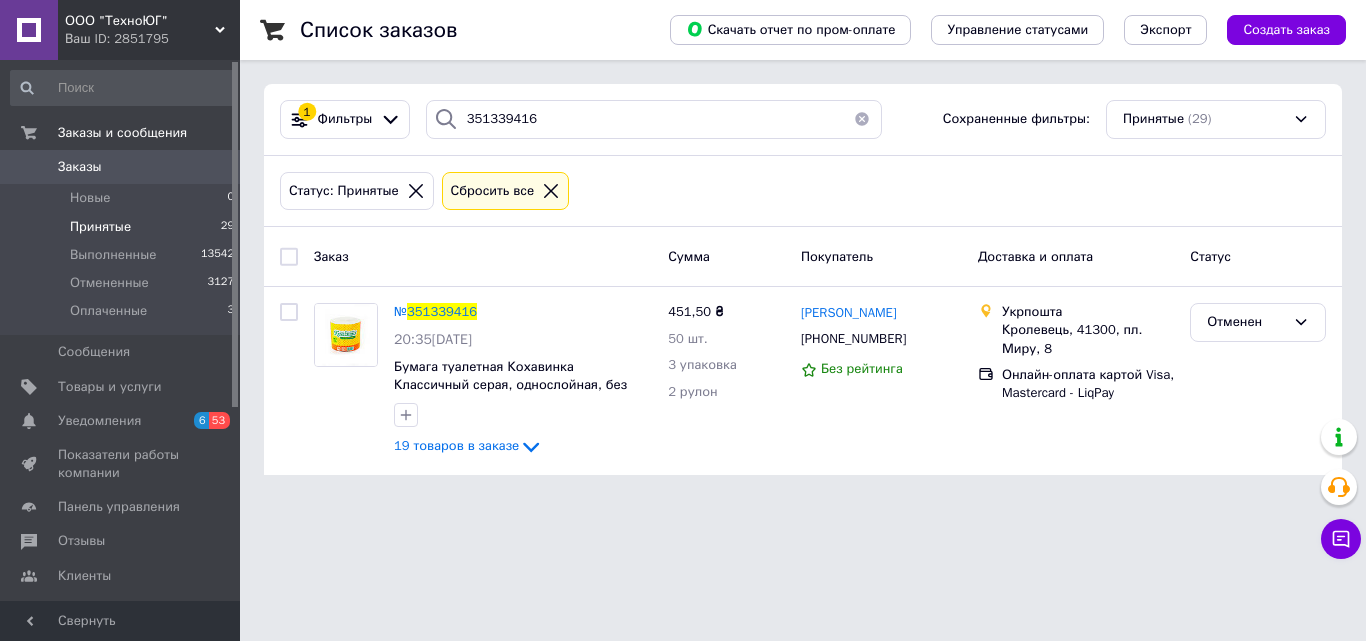 click on "Принятые" at bounding box center (100, 227) 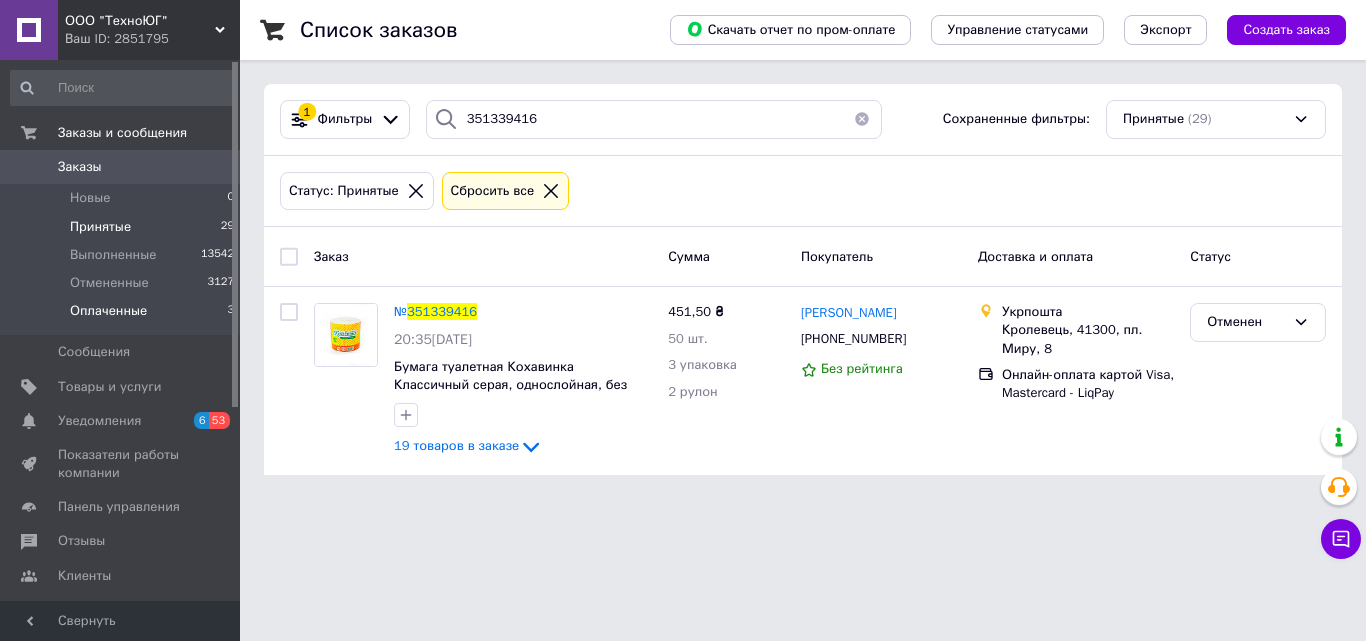 click on "Оплаченные" at bounding box center [108, 311] 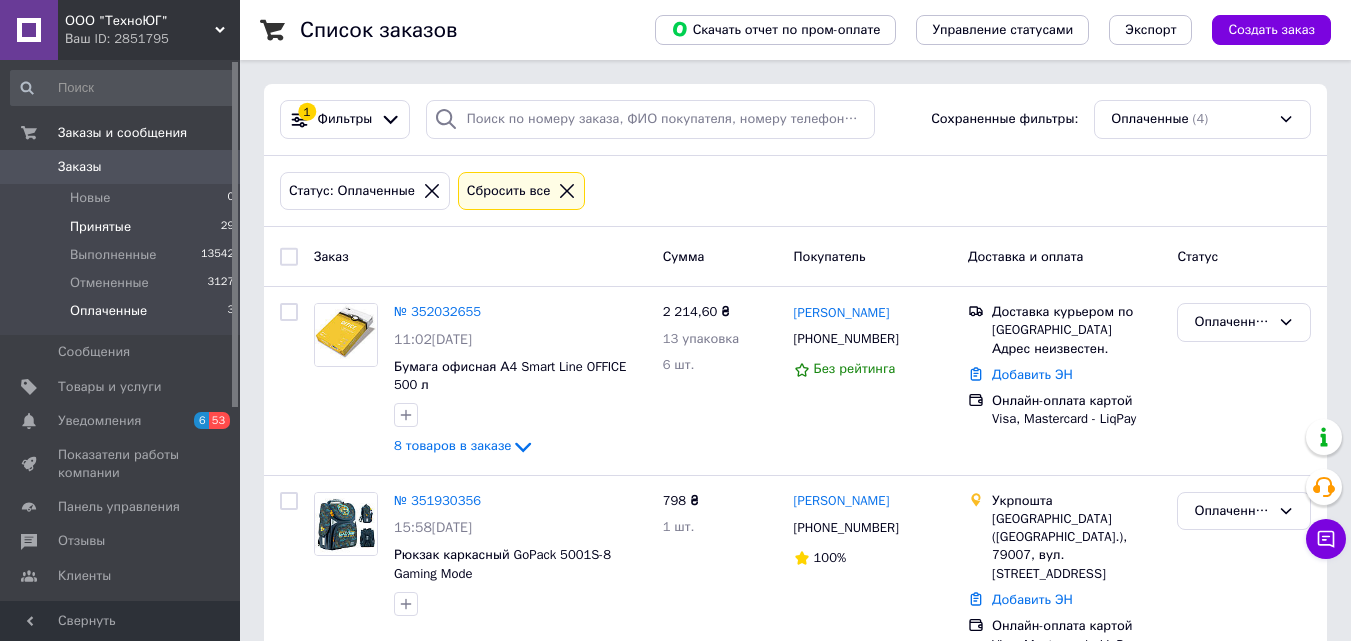 click on "Принятые" at bounding box center (100, 227) 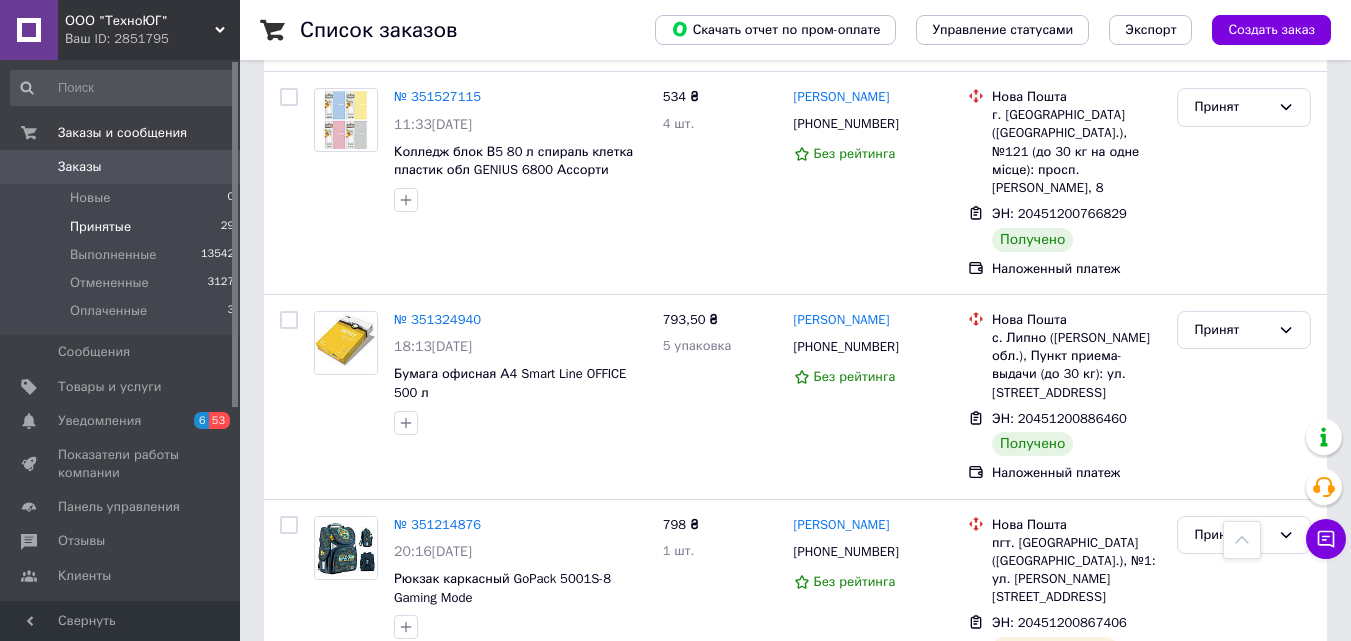 scroll, scrollTop: 4104, scrollLeft: 0, axis: vertical 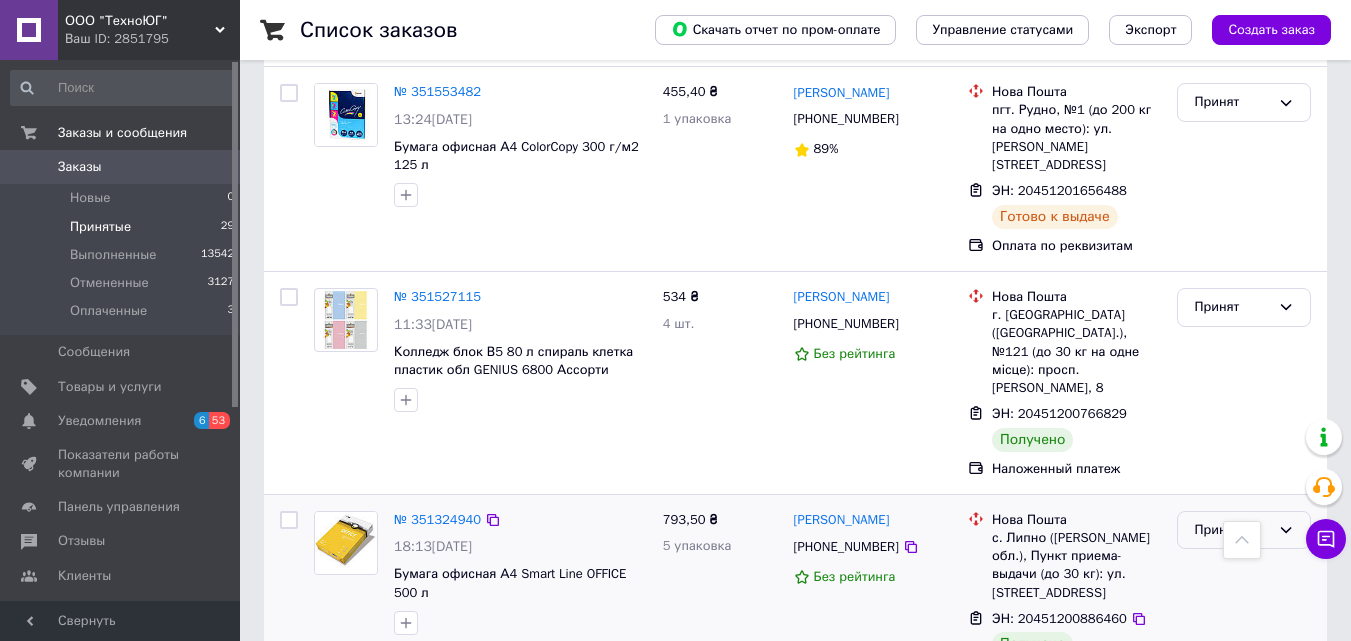 click on "Принят" at bounding box center [1232, 530] 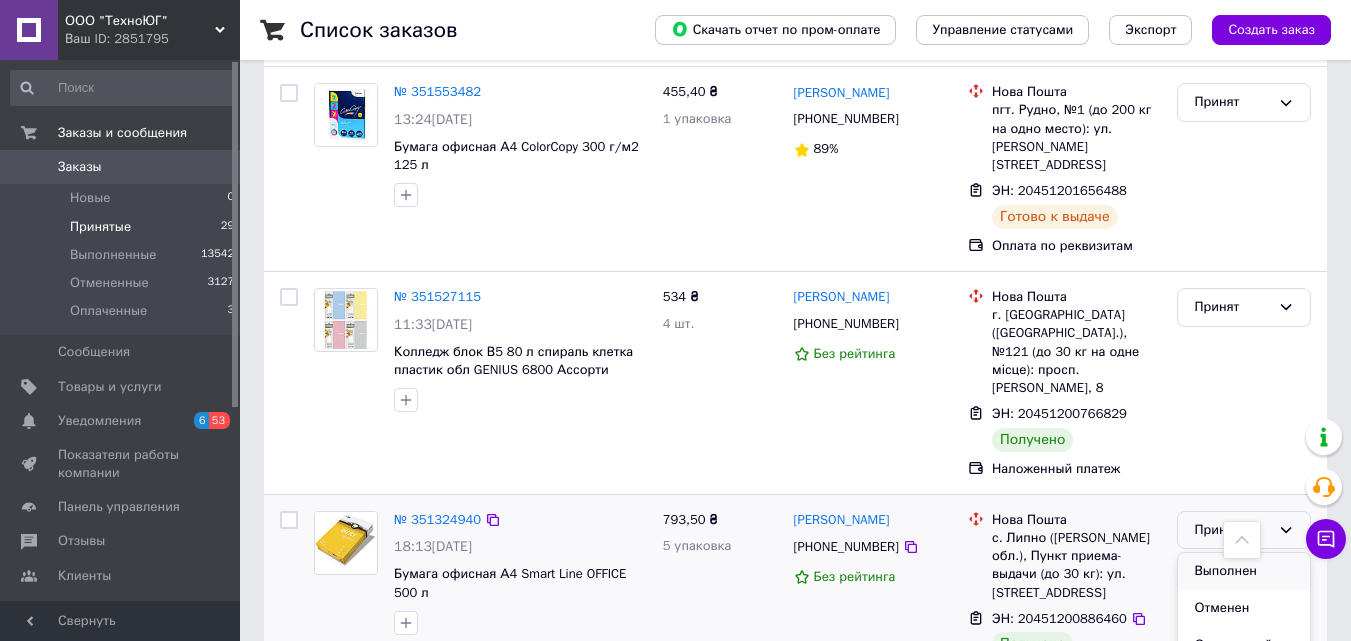 click on "Выполнен" at bounding box center (1244, 571) 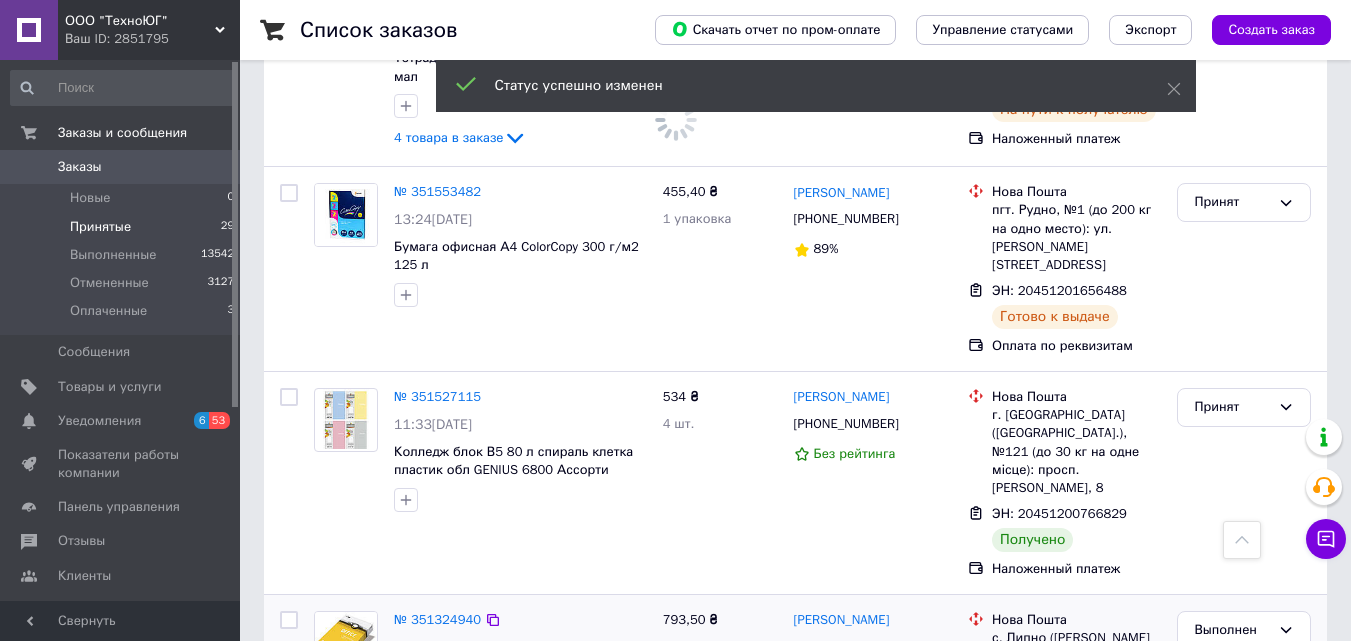 scroll, scrollTop: 3804, scrollLeft: 0, axis: vertical 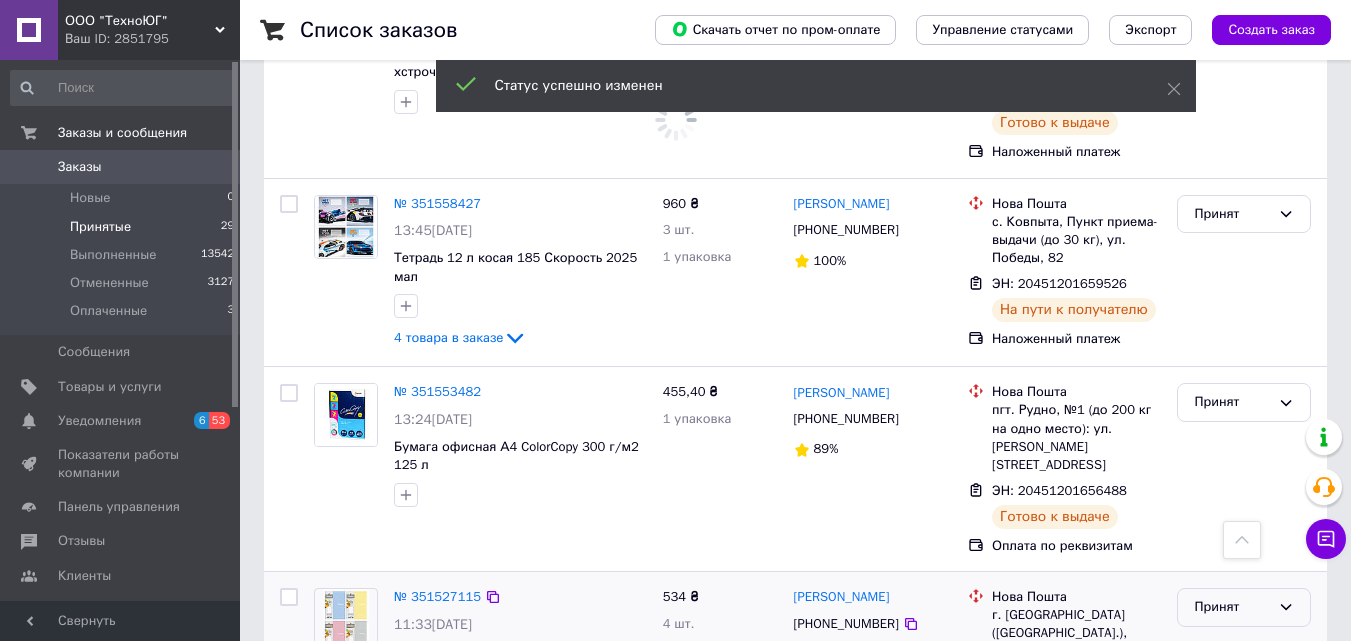 click on "Принят" at bounding box center (1232, 607) 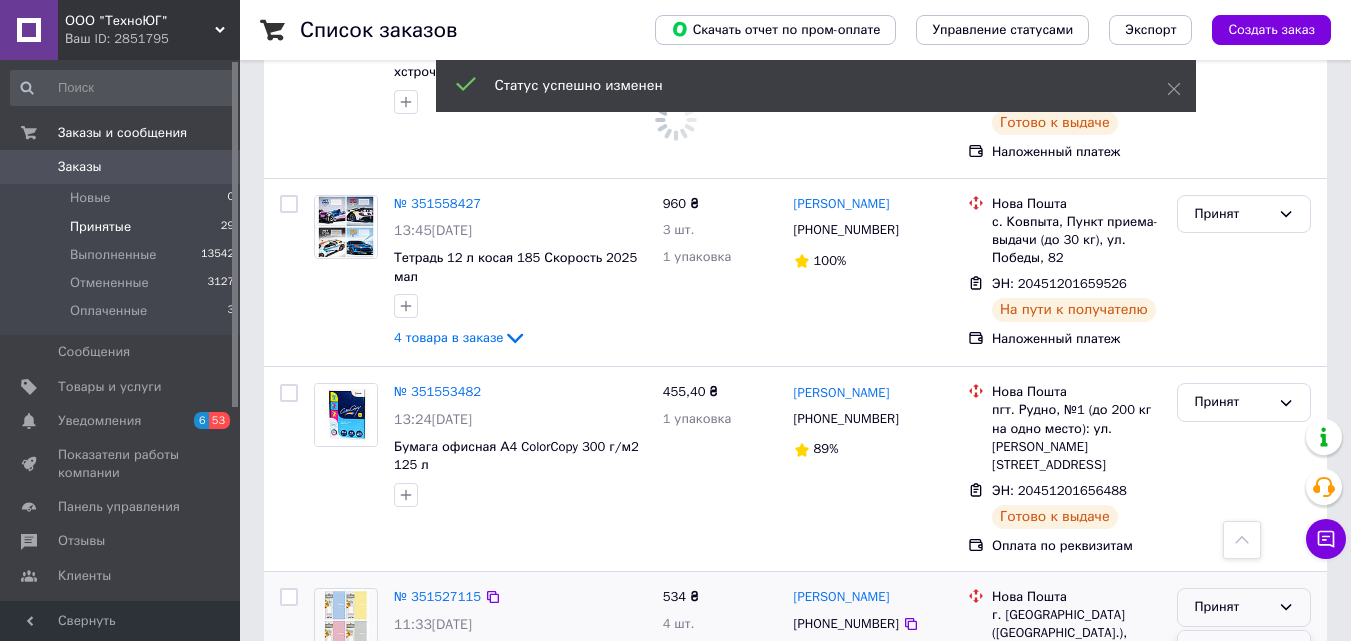 click on "Выполнен" at bounding box center [1244, 649] 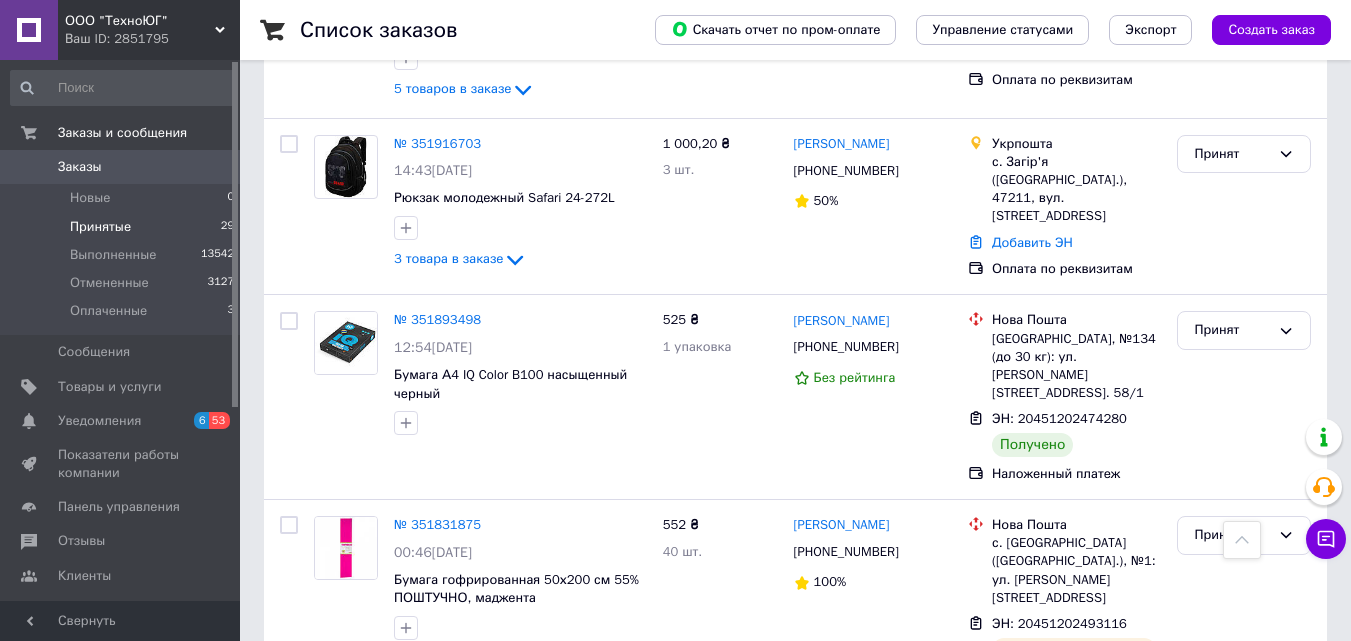 scroll, scrollTop: 1704, scrollLeft: 0, axis: vertical 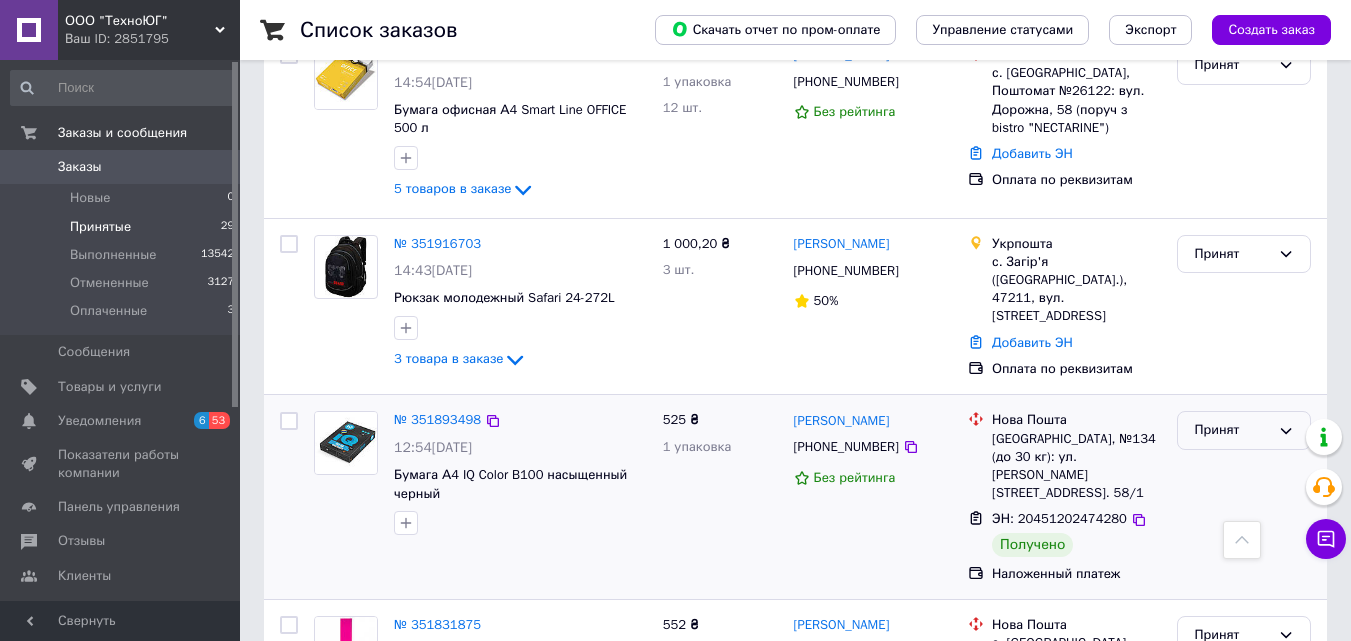 click on "Принят" at bounding box center (1232, 430) 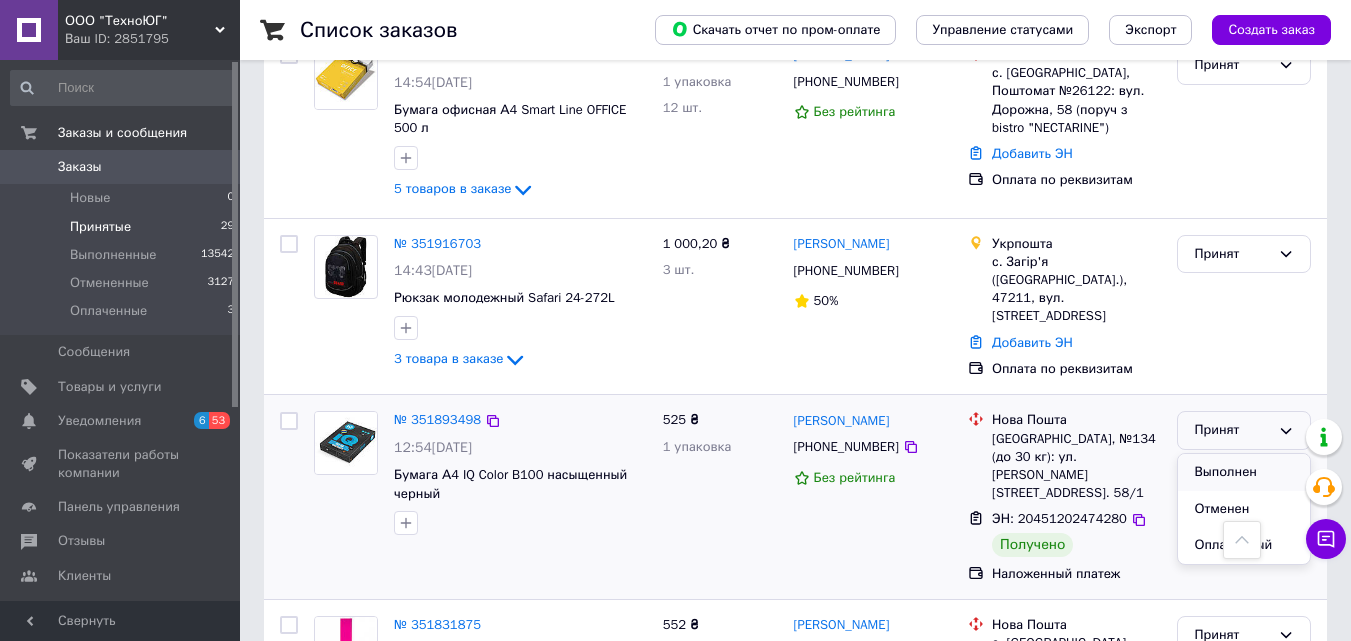 click on "Выполнен" at bounding box center [1244, 472] 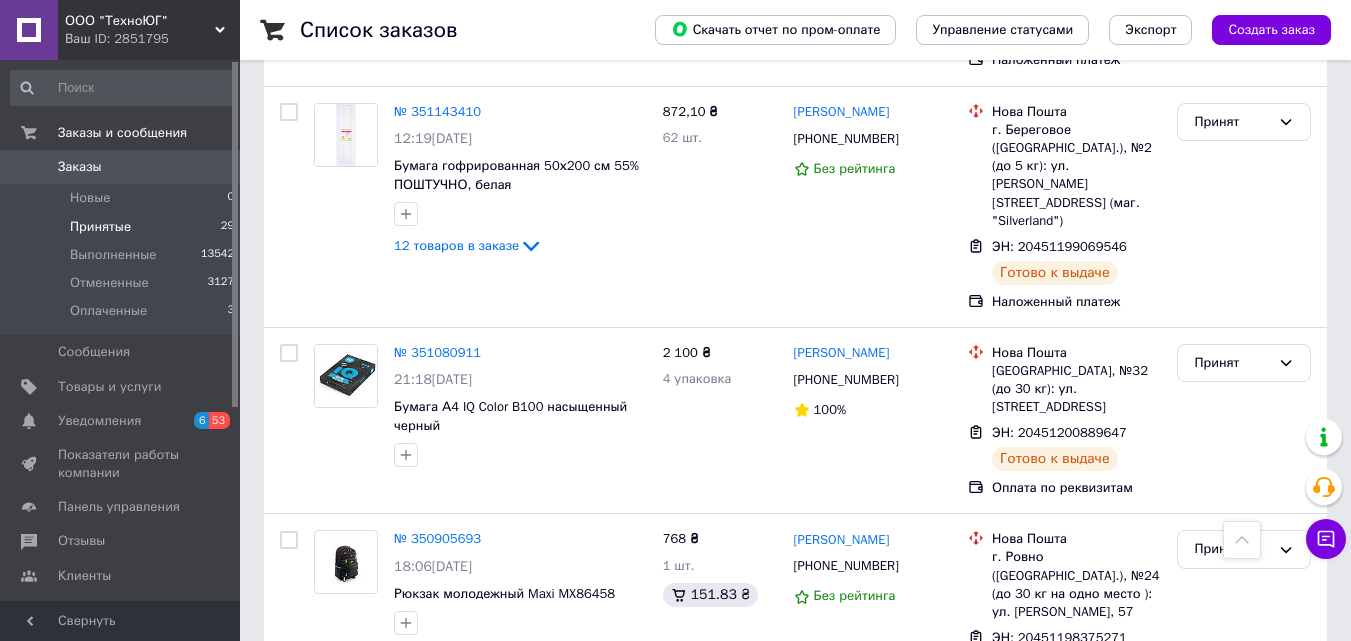scroll, scrollTop: 4394, scrollLeft: 0, axis: vertical 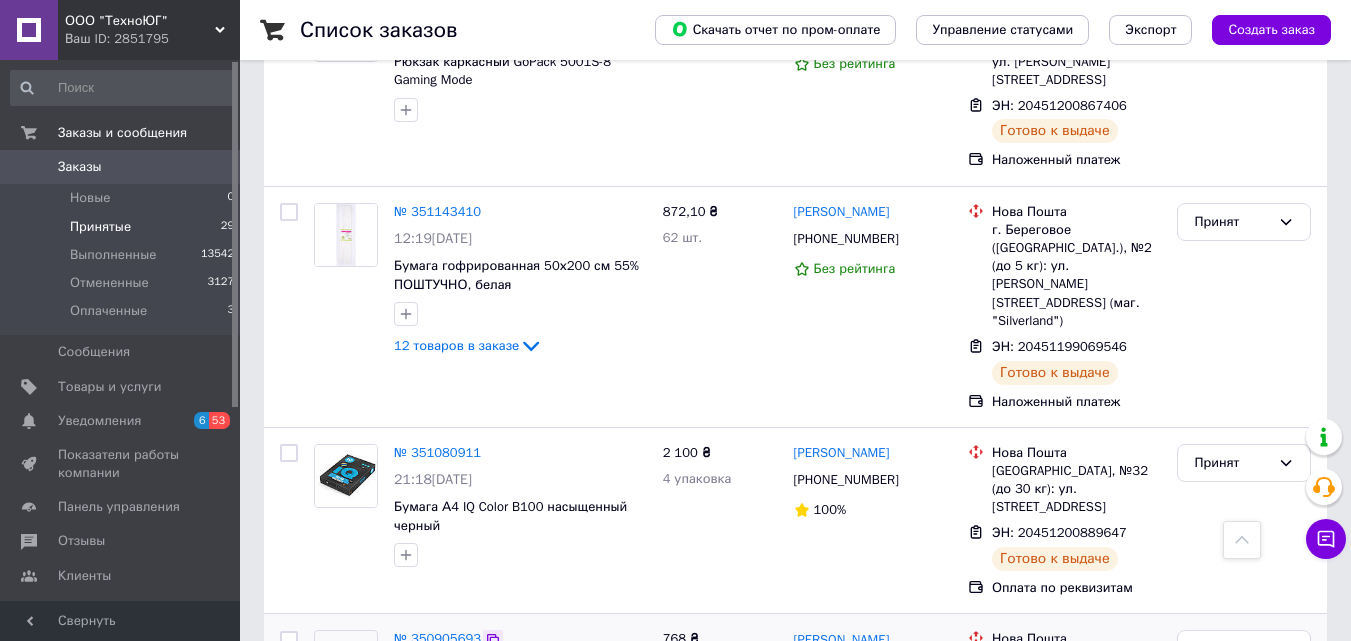 click 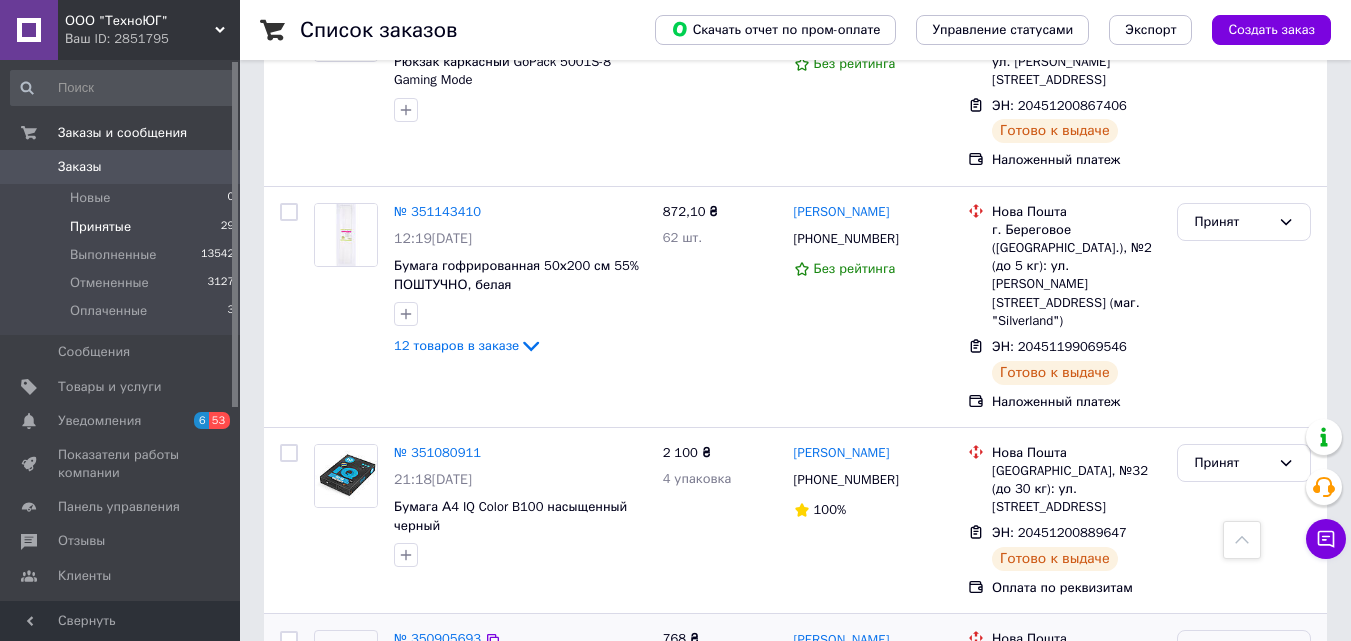 click on "Принят" at bounding box center (1232, 649) 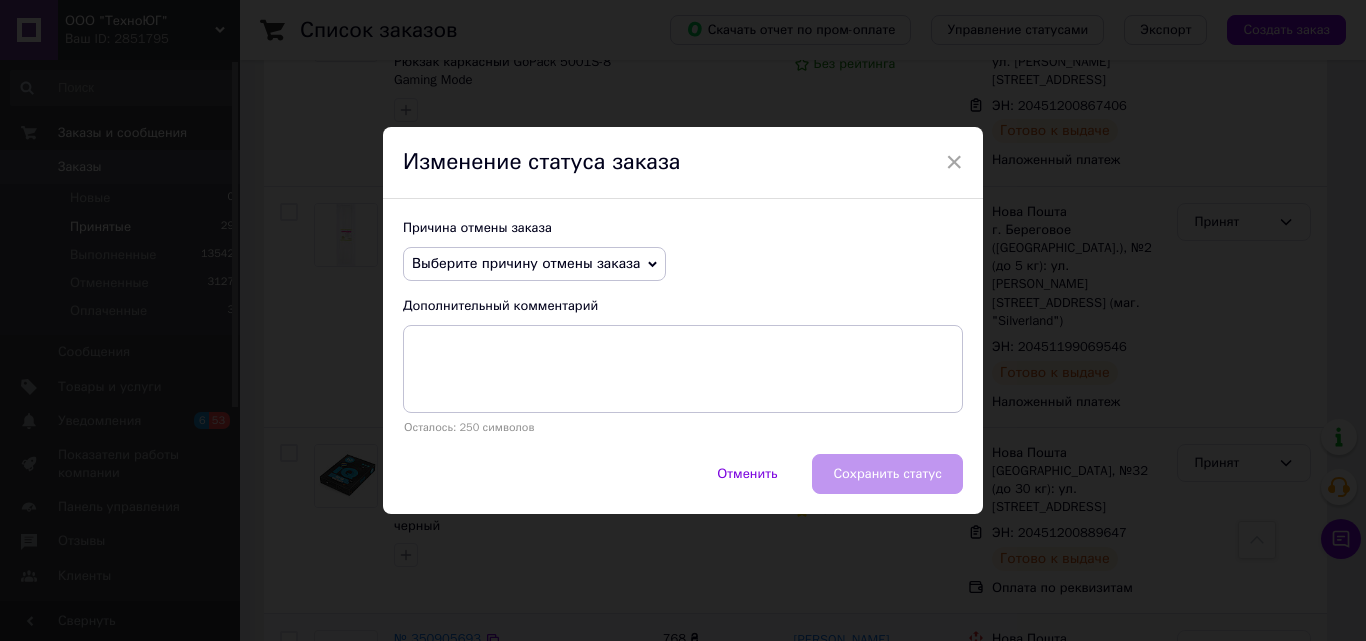 click on "Выберите причину отмены заказа" at bounding box center (526, 263) 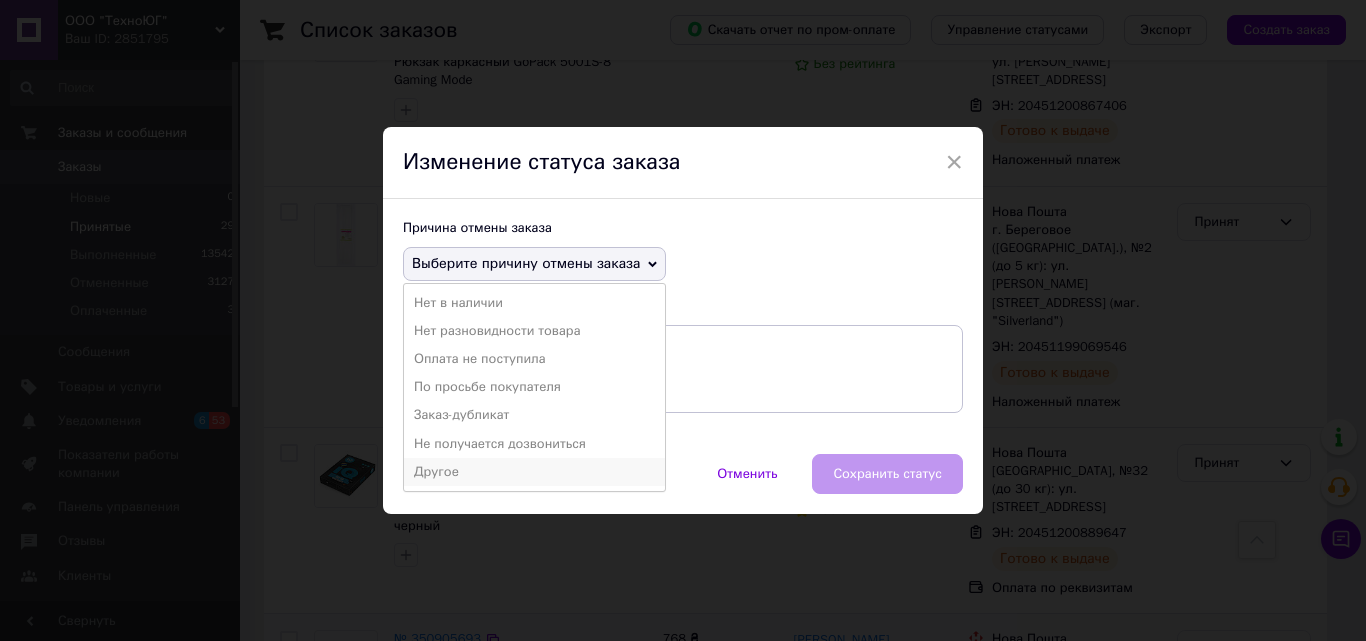 click on "Другое" at bounding box center [534, 472] 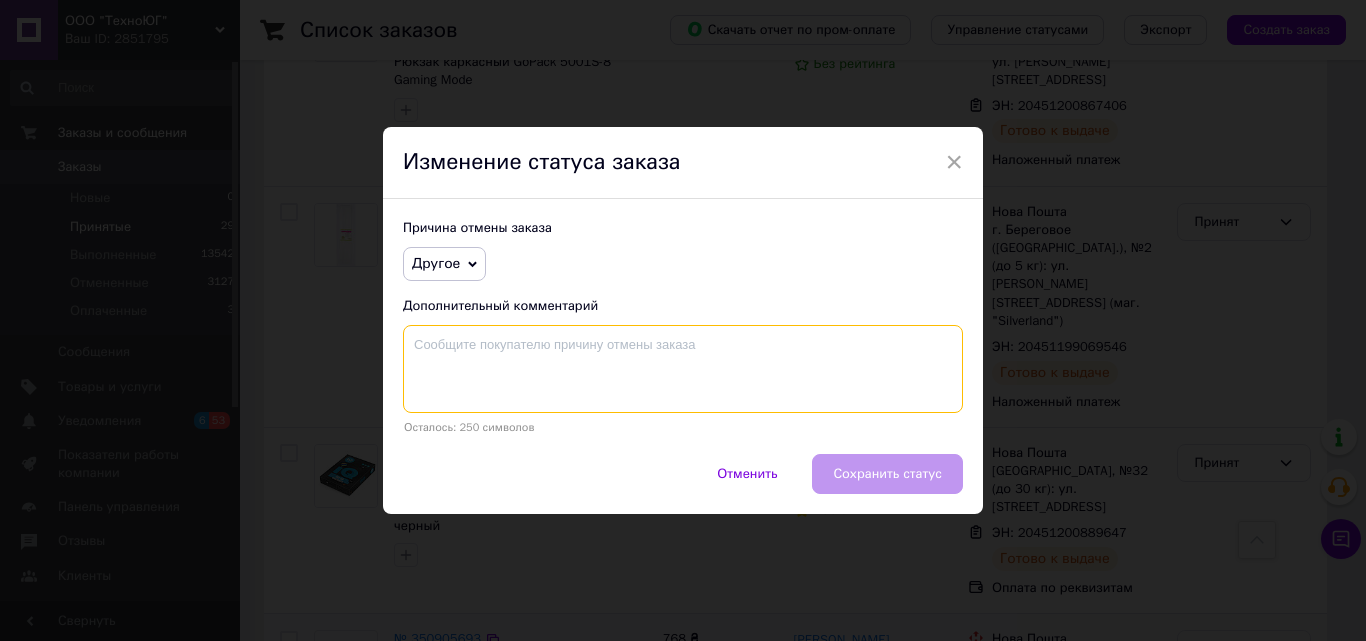 click at bounding box center [683, 369] 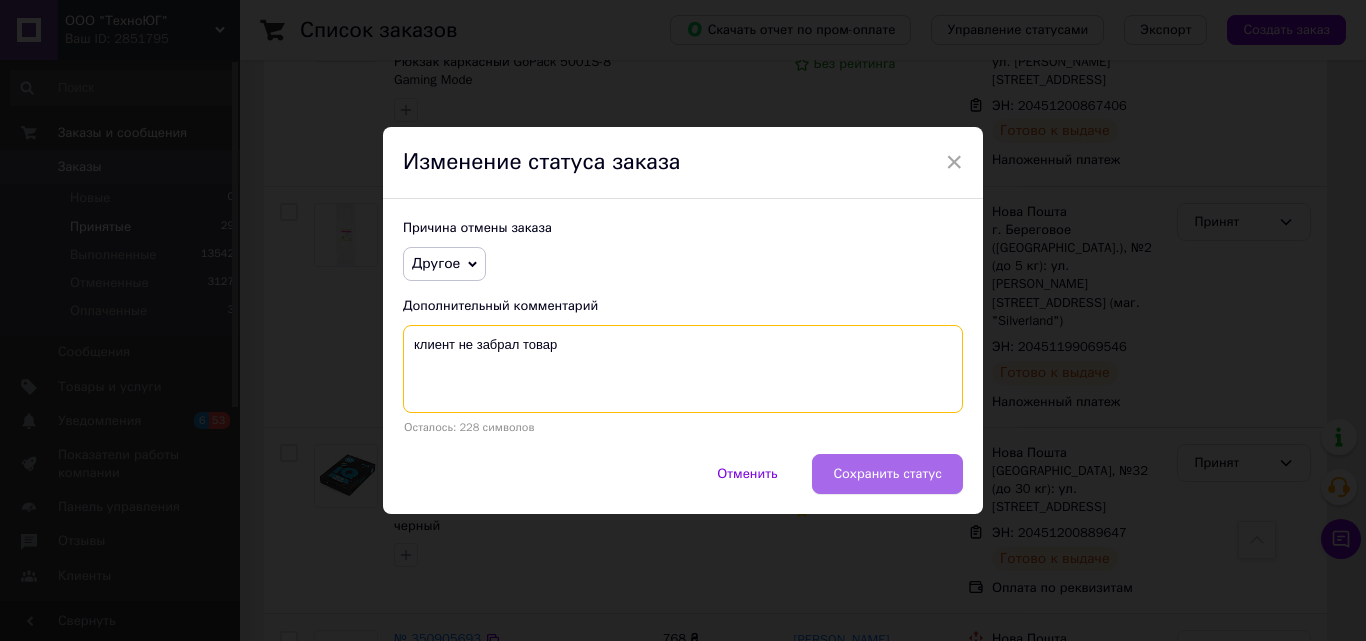 type on "клиент не забрал товар" 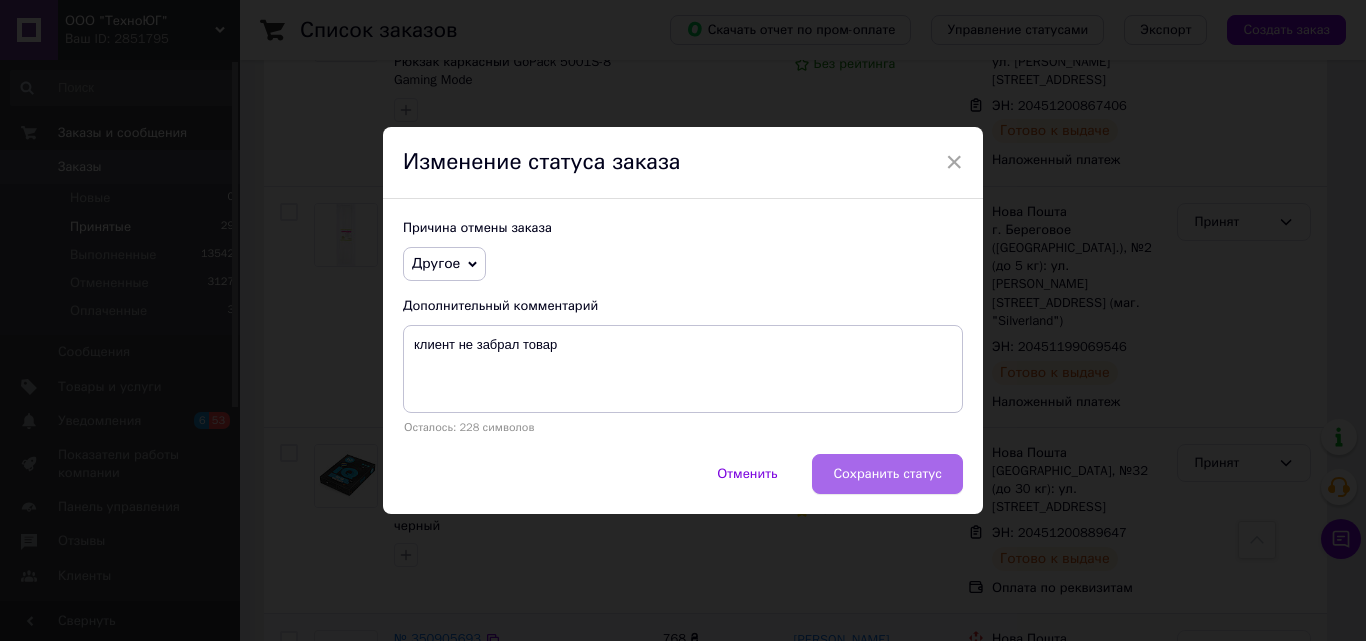 click on "Сохранить статус" at bounding box center [887, 474] 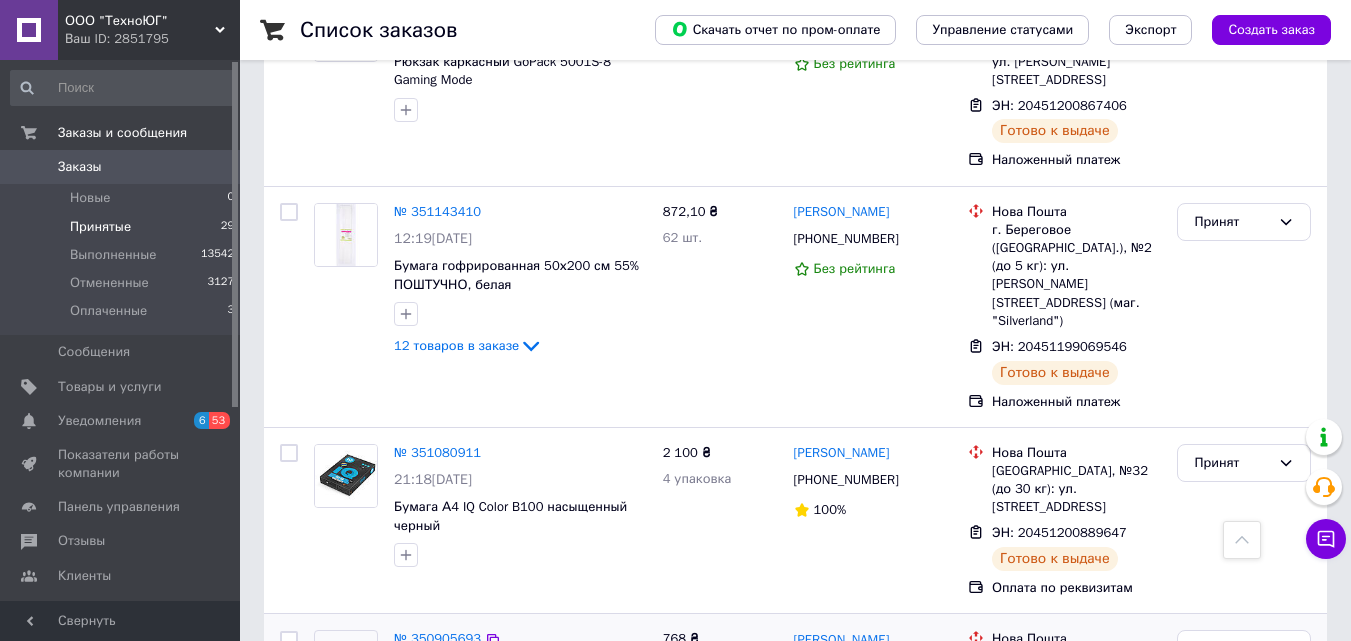 click on "Ваш ID: 2851795" at bounding box center (152, 39) 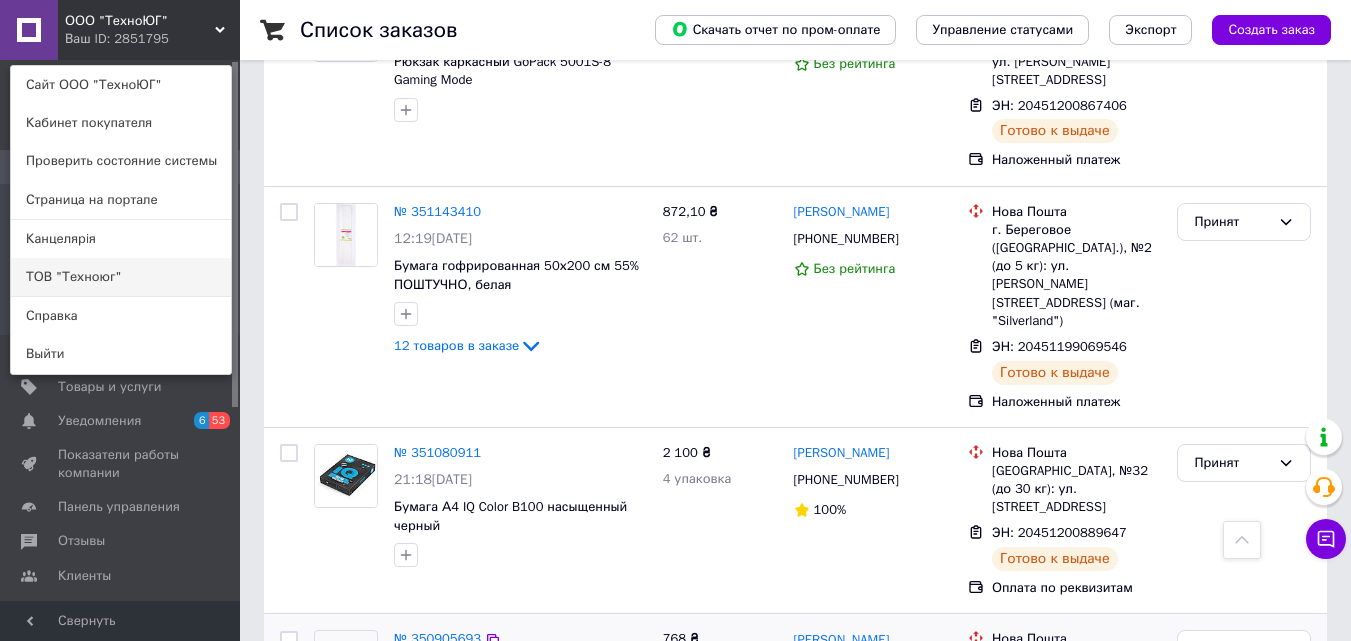 click on "ТОВ "Техноюг"" at bounding box center [121, 277] 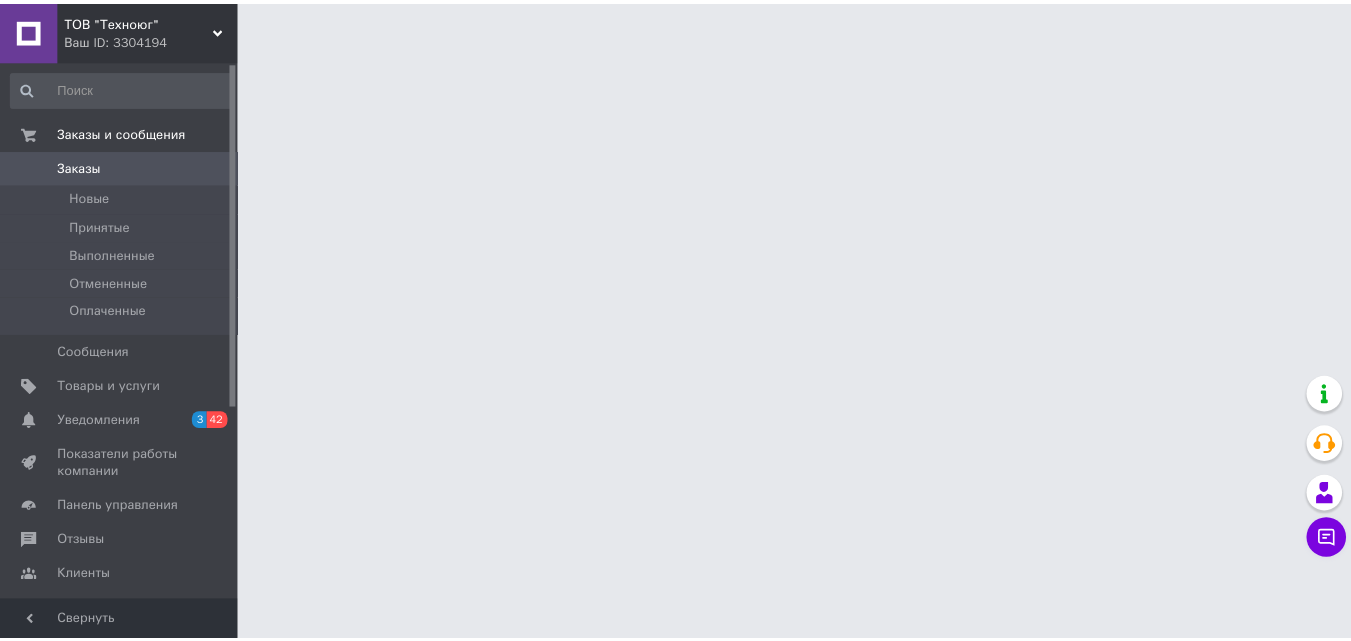 scroll, scrollTop: 0, scrollLeft: 0, axis: both 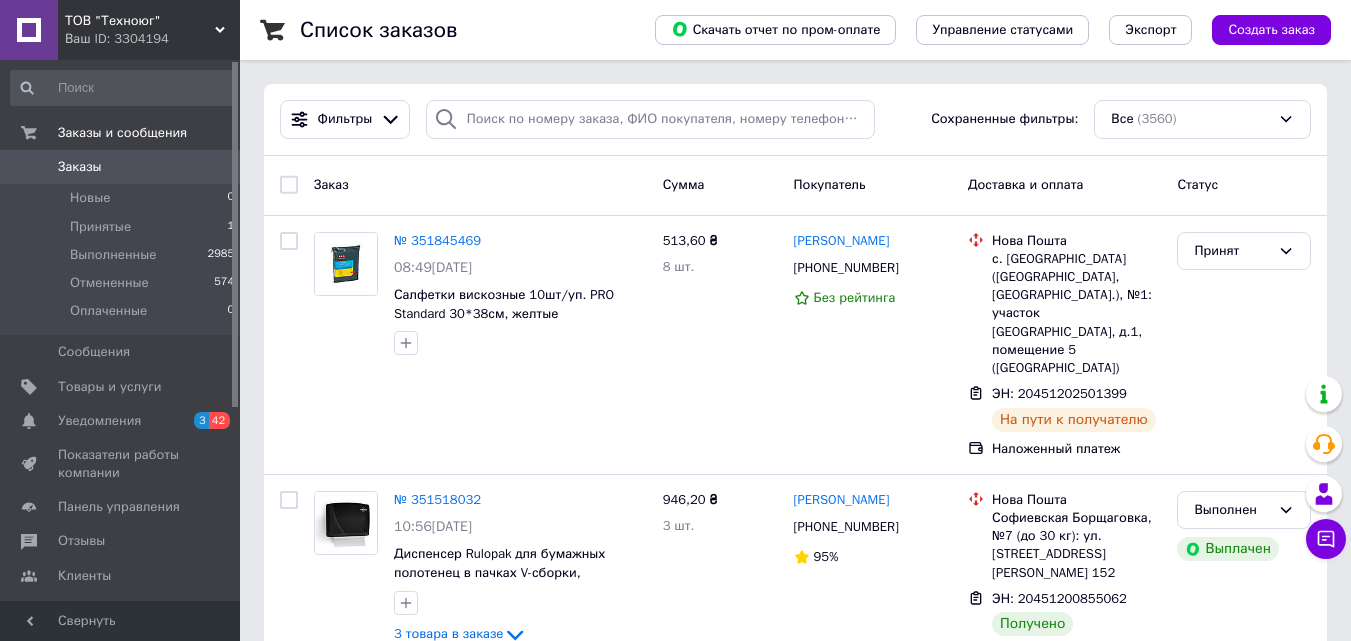 click on "Ваш ID: 3304194" at bounding box center (152, 39) 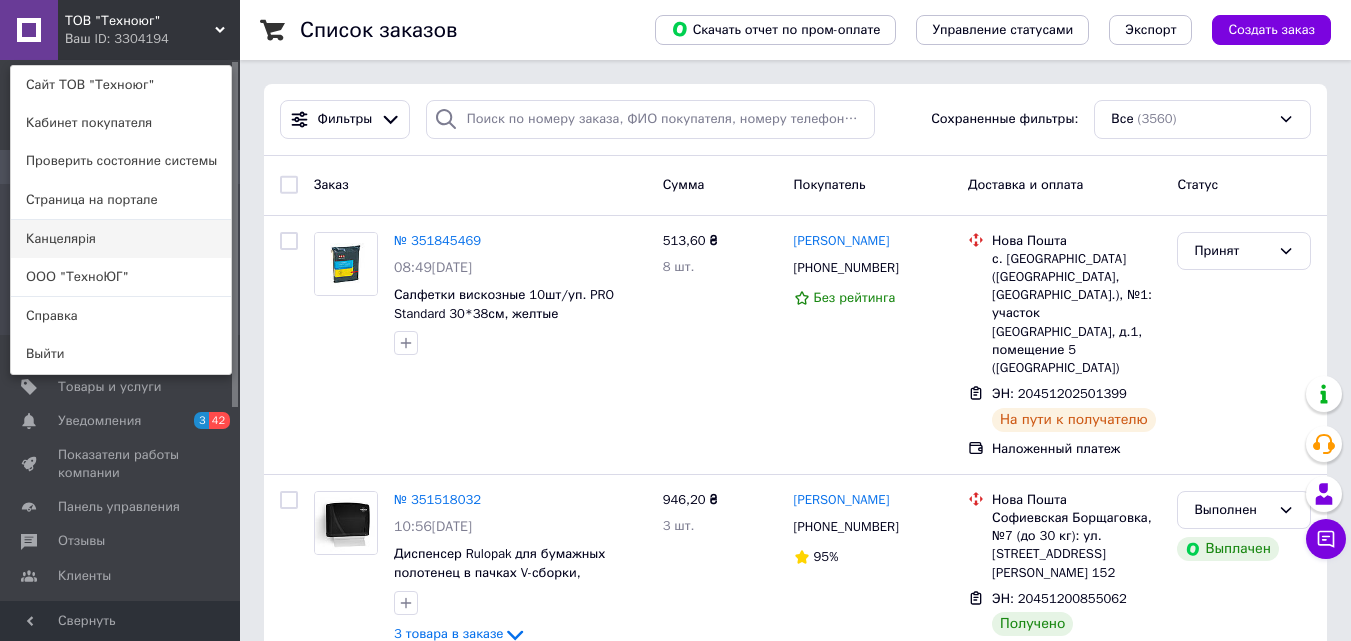 click on "Канцелярiя" at bounding box center [121, 239] 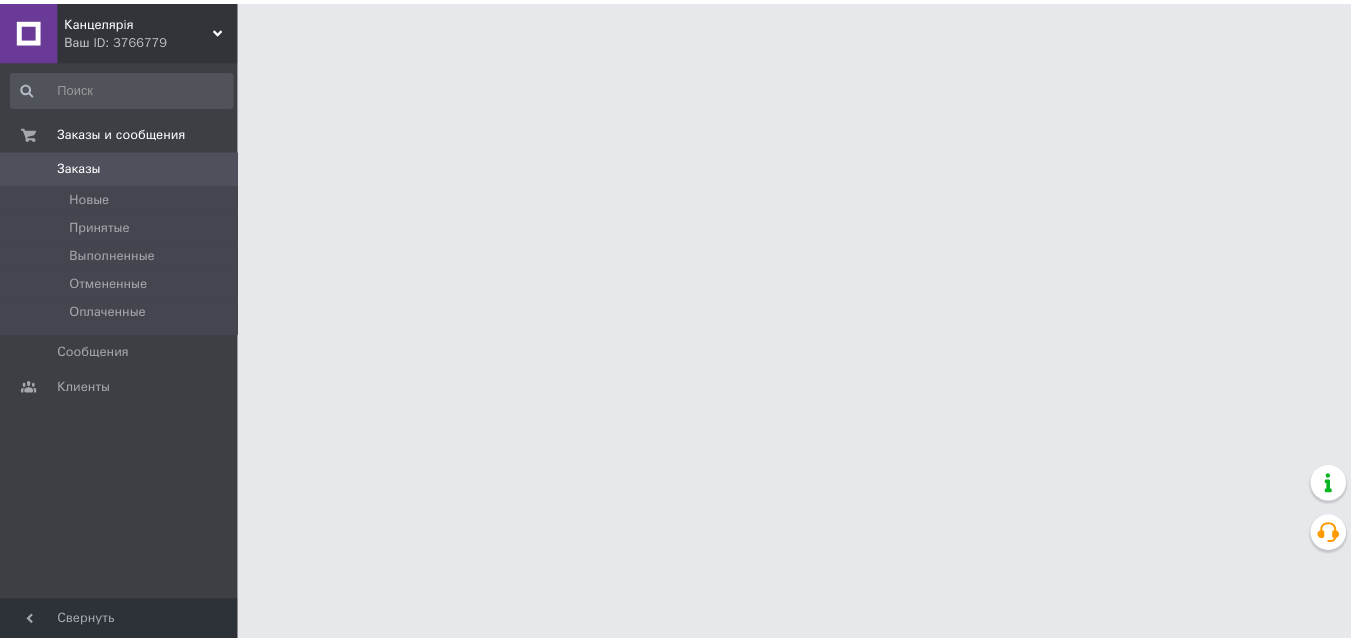 scroll, scrollTop: 0, scrollLeft: 0, axis: both 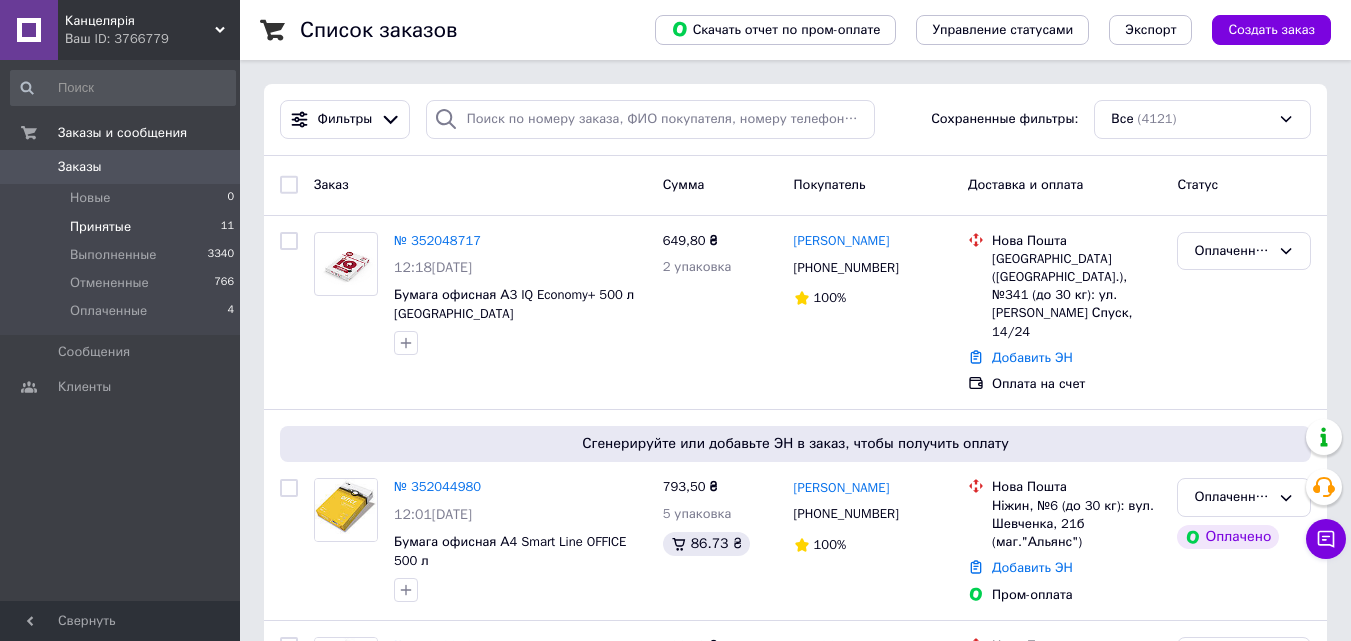 click on "Принятые 11" at bounding box center [123, 227] 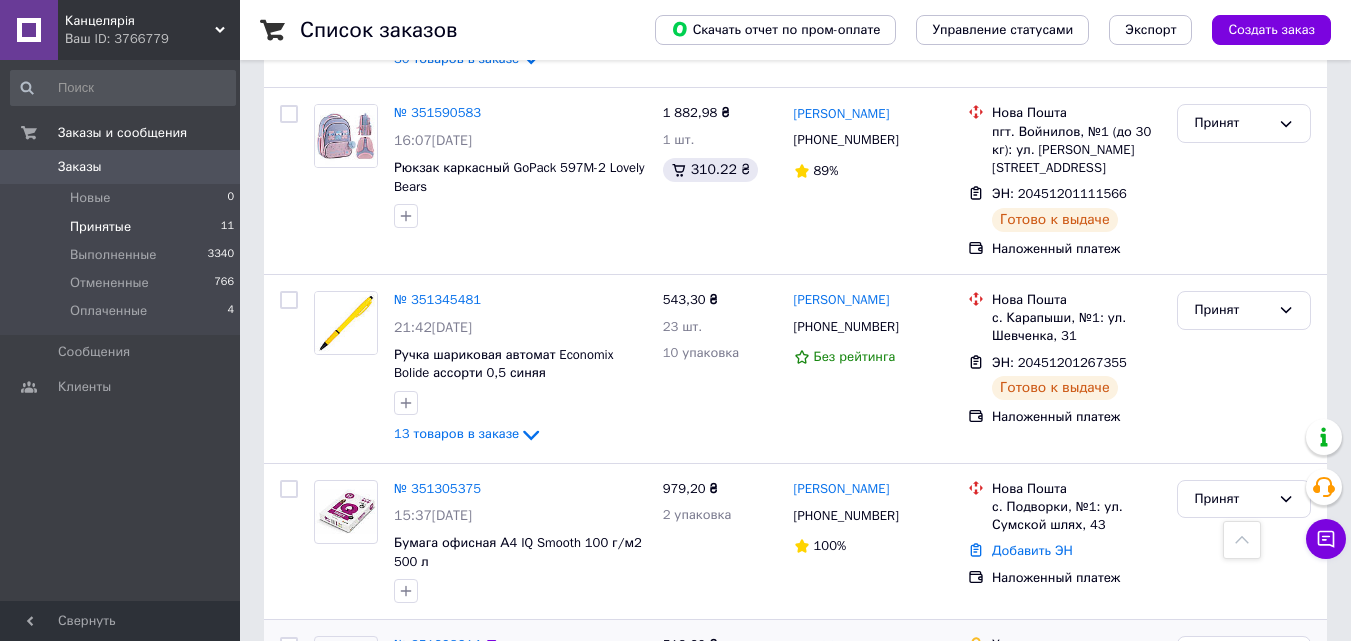 scroll, scrollTop: 1103, scrollLeft: 0, axis: vertical 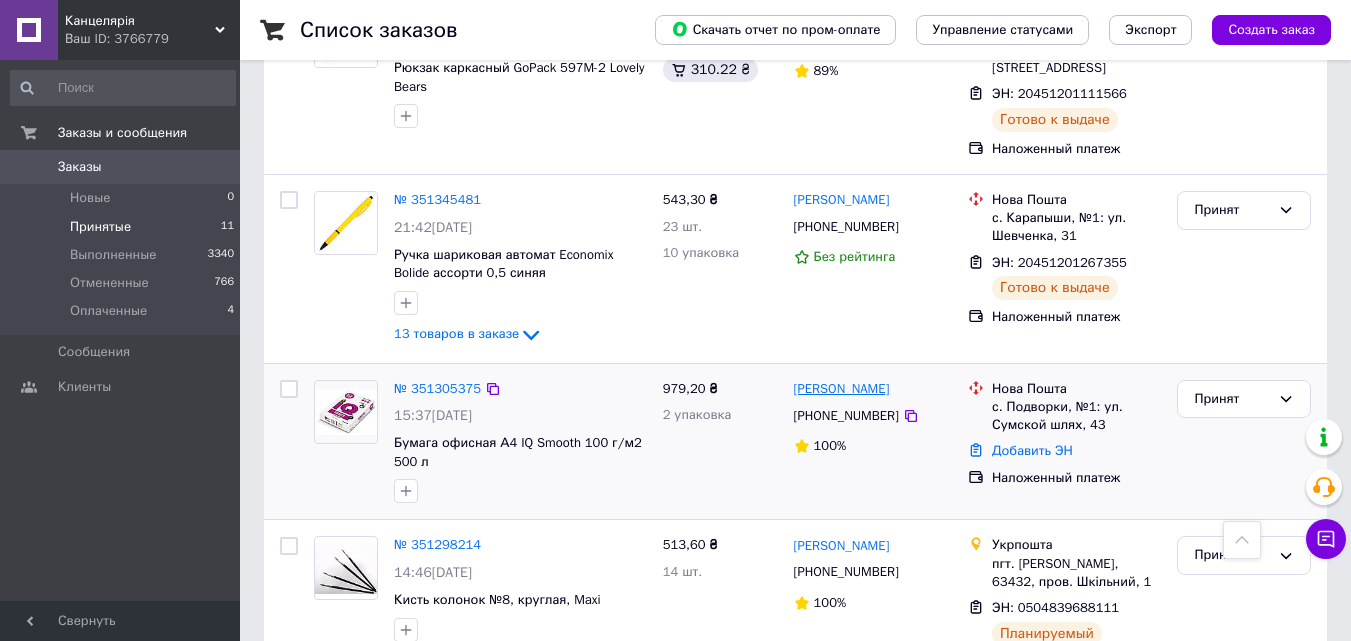 drag, startPoint x: 909, startPoint y: 331, endPoint x: 826, endPoint y: 338, distance: 83.294655 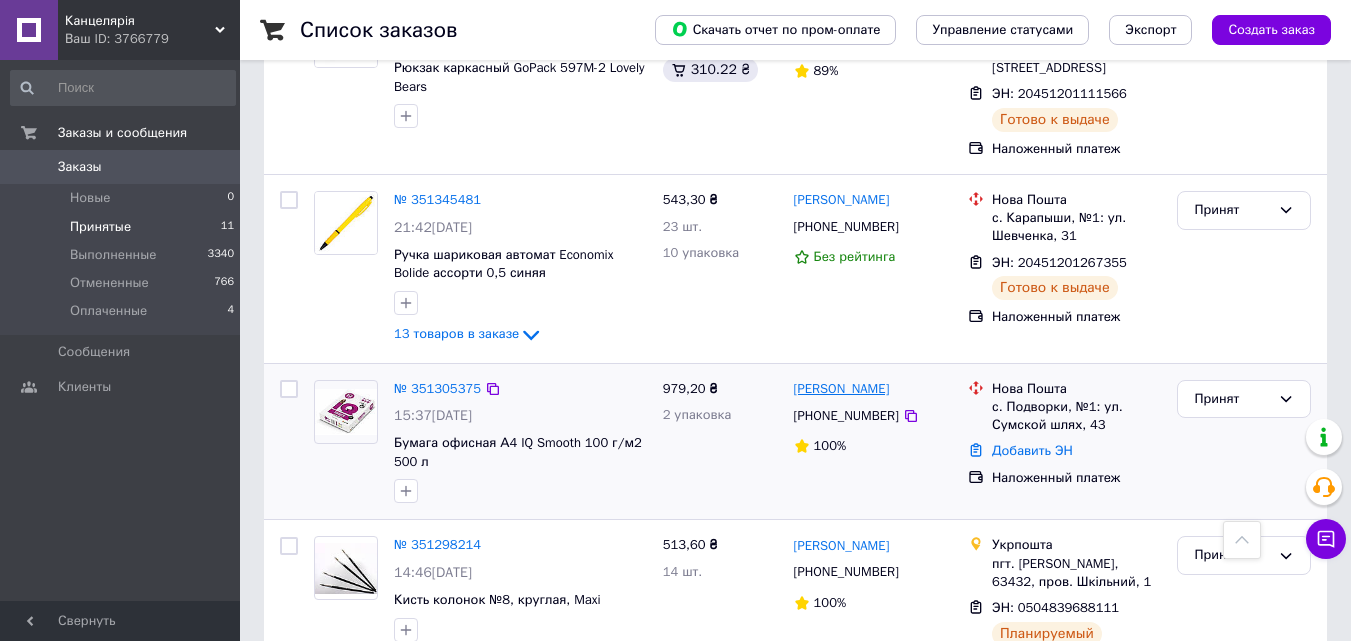copy on "ондратенко" 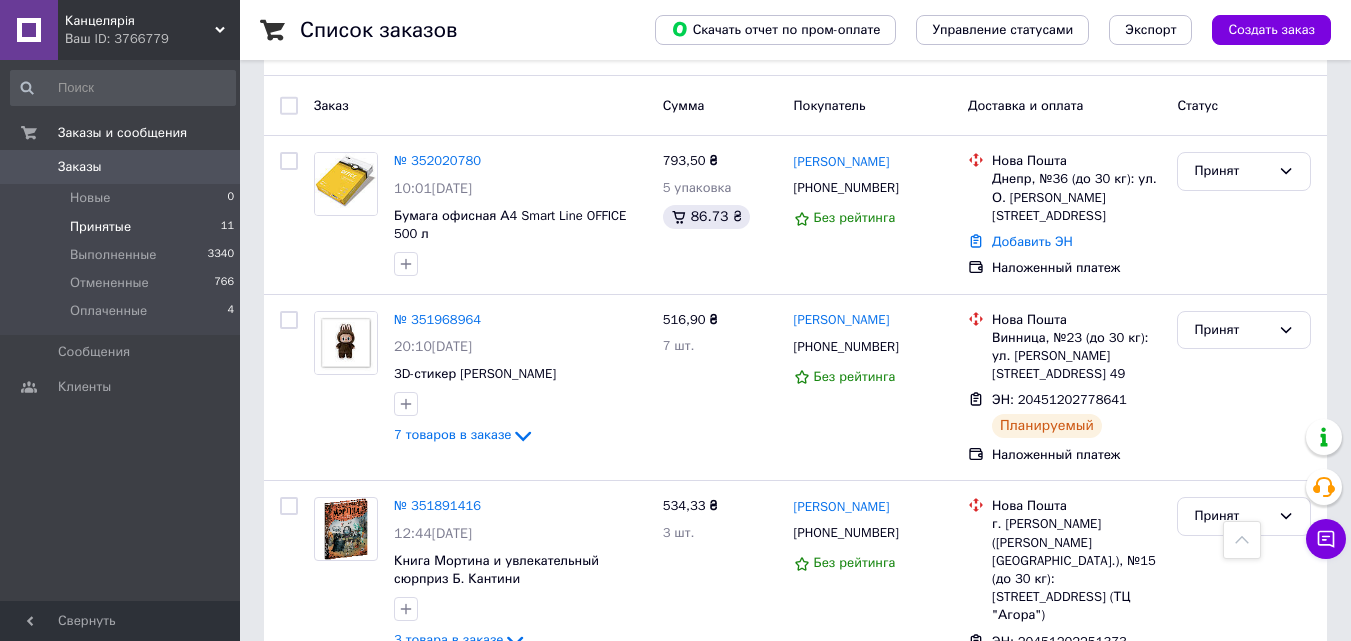 scroll, scrollTop: 0, scrollLeft: 0, axis: both 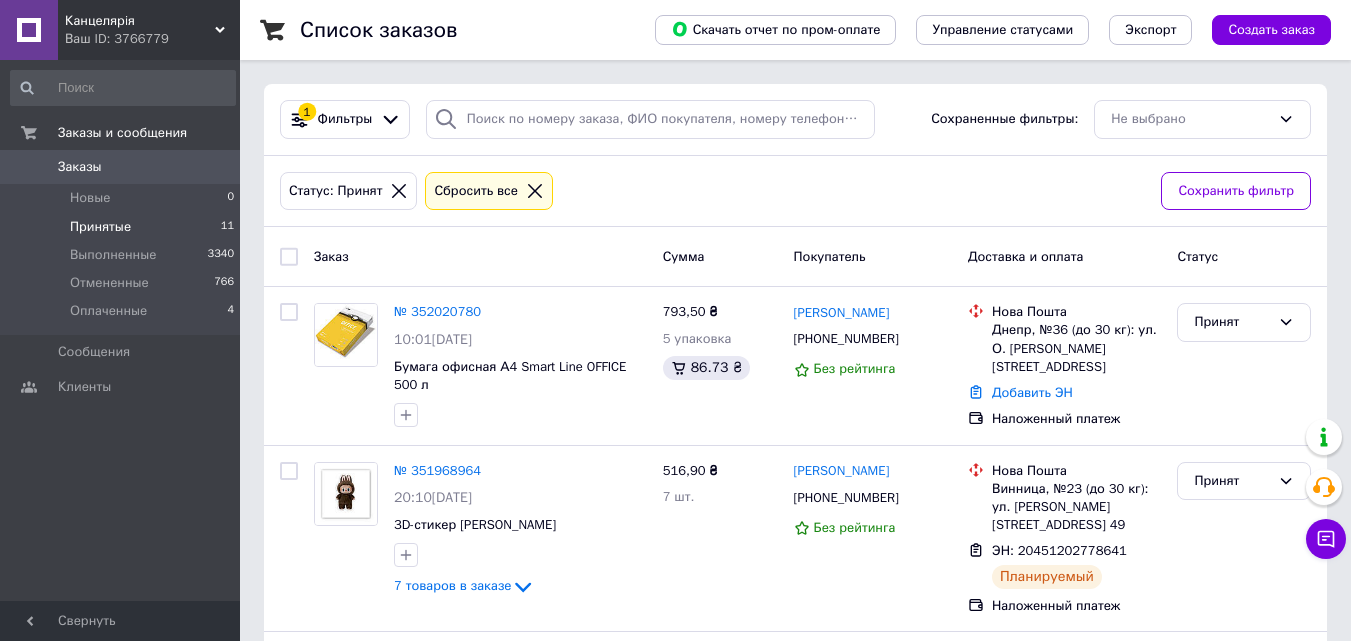 click on "Ваш ID: 3766779" at bounding box center (152, 39) 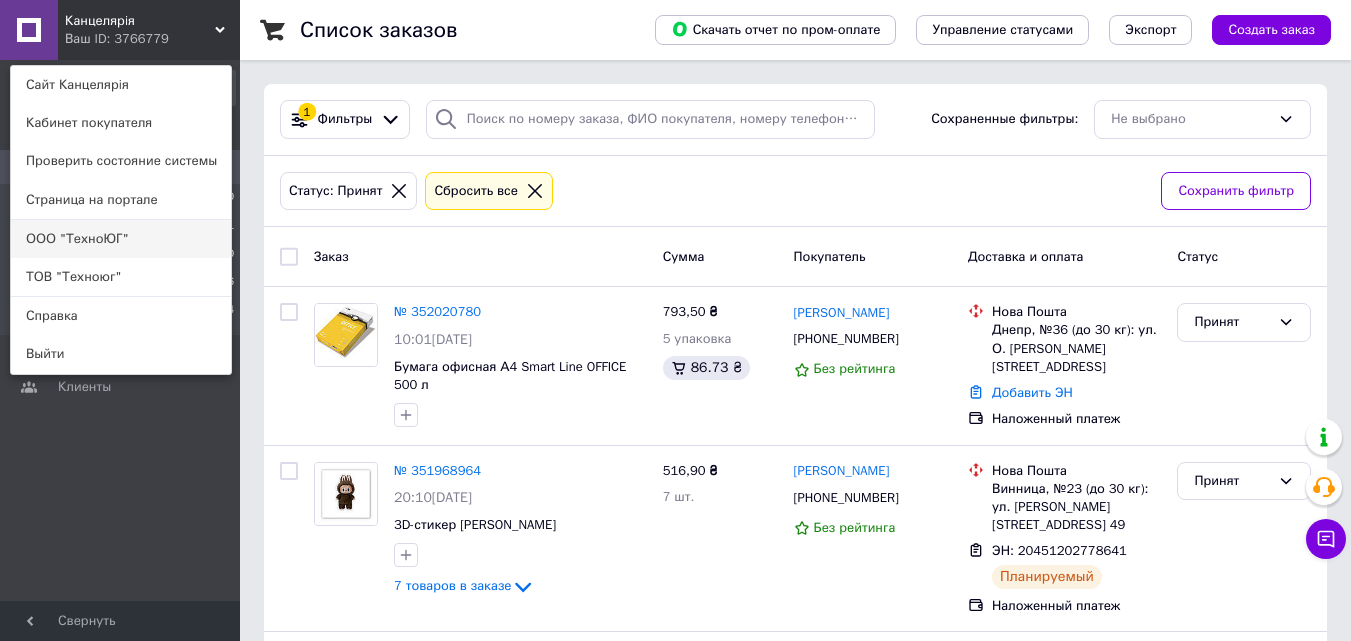 click on "ООО "ТехноЮГ"" at bounding box center [121, 239] 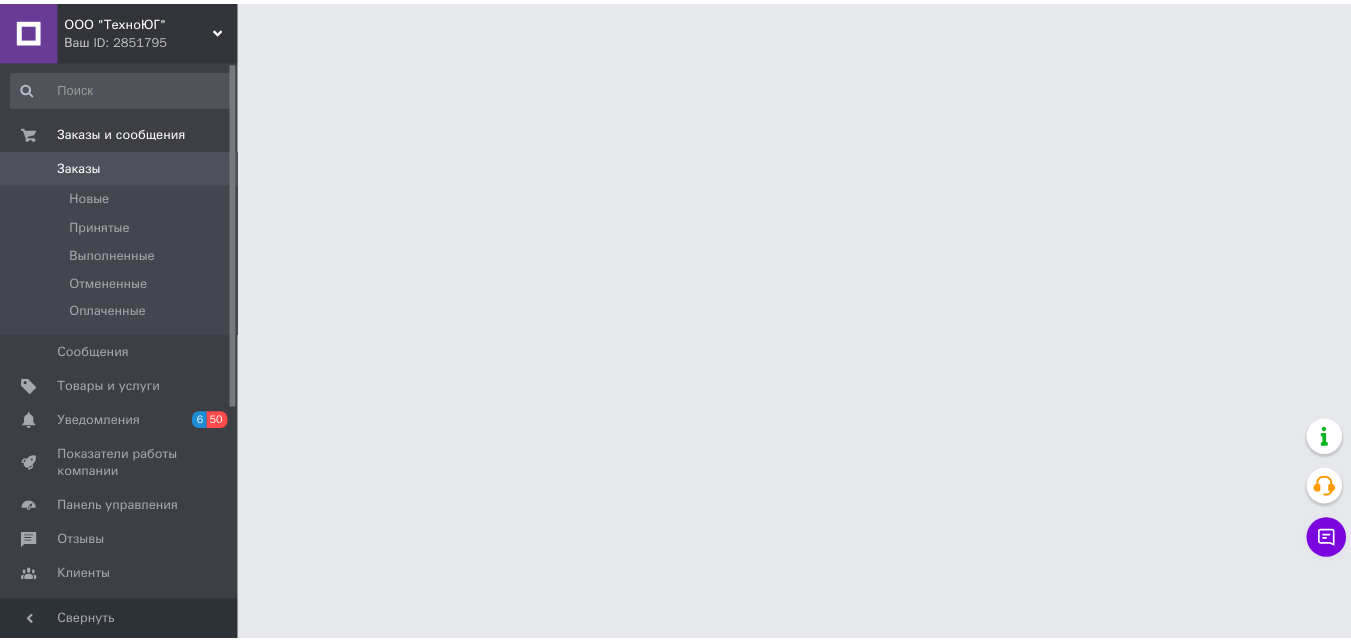 scroll, scrollTop: 0, scrollLeft: 0, axis: both 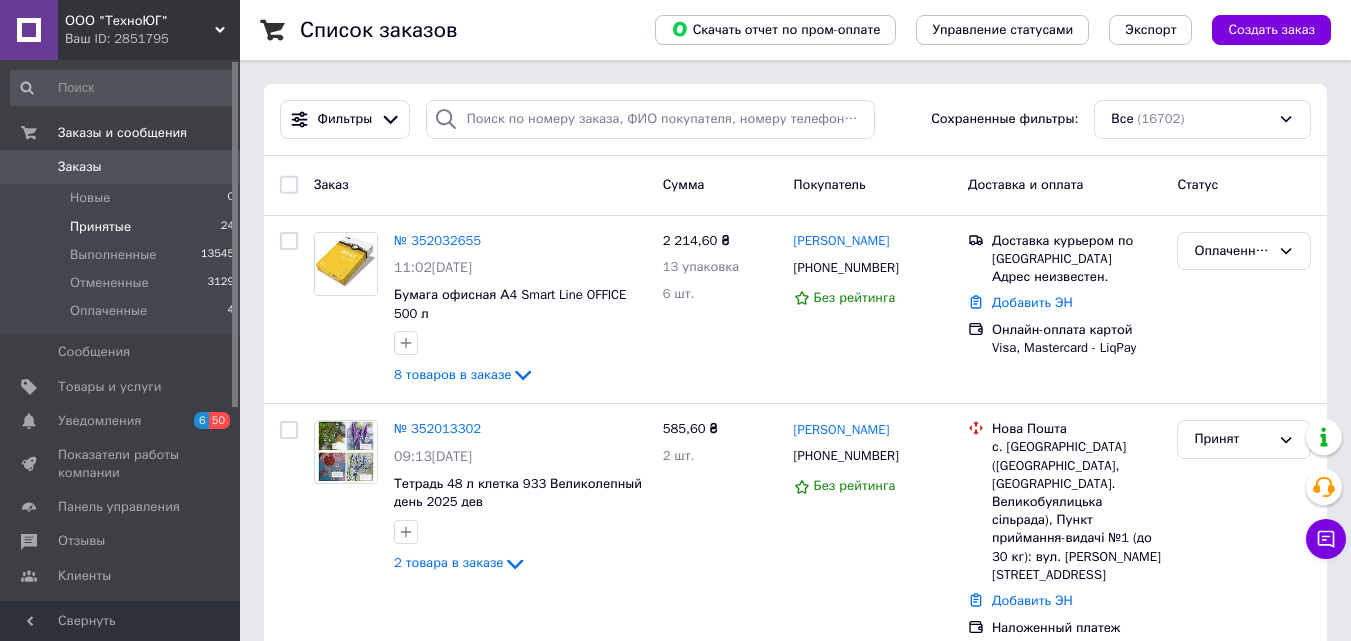 click on "Принятые" at bounding box center (100, 227) 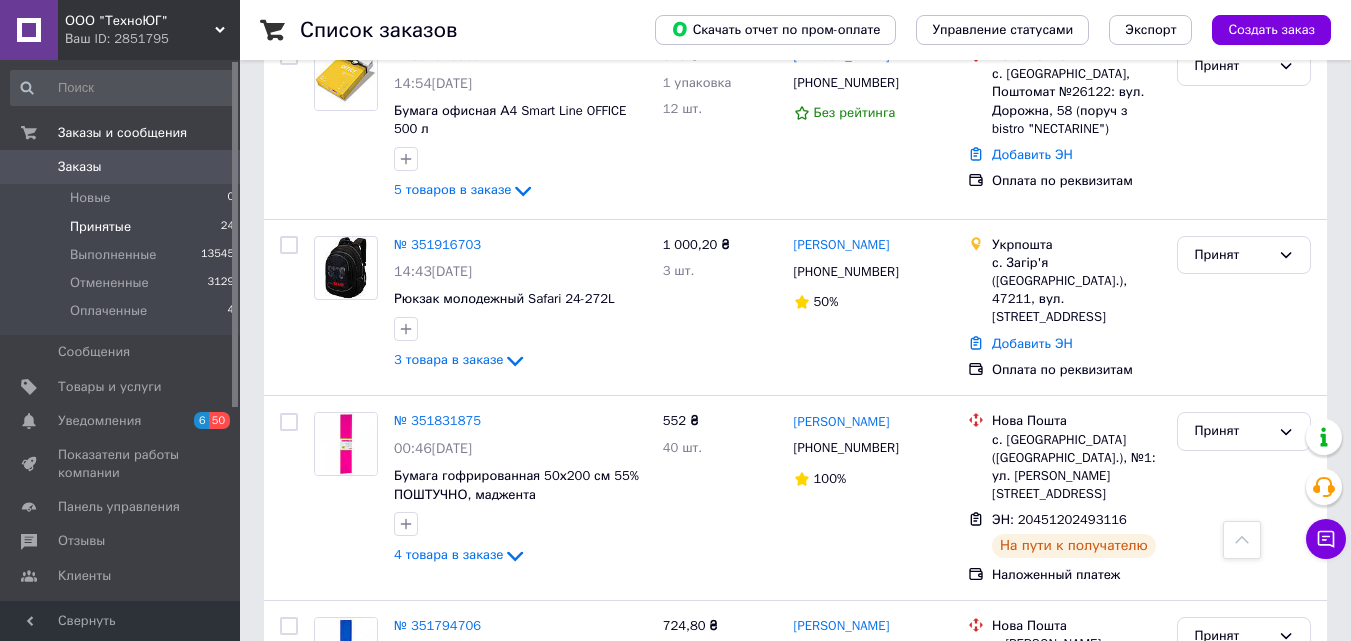 scroll, scrollTop: 1503, scrollLeft: 0, axis: vertical 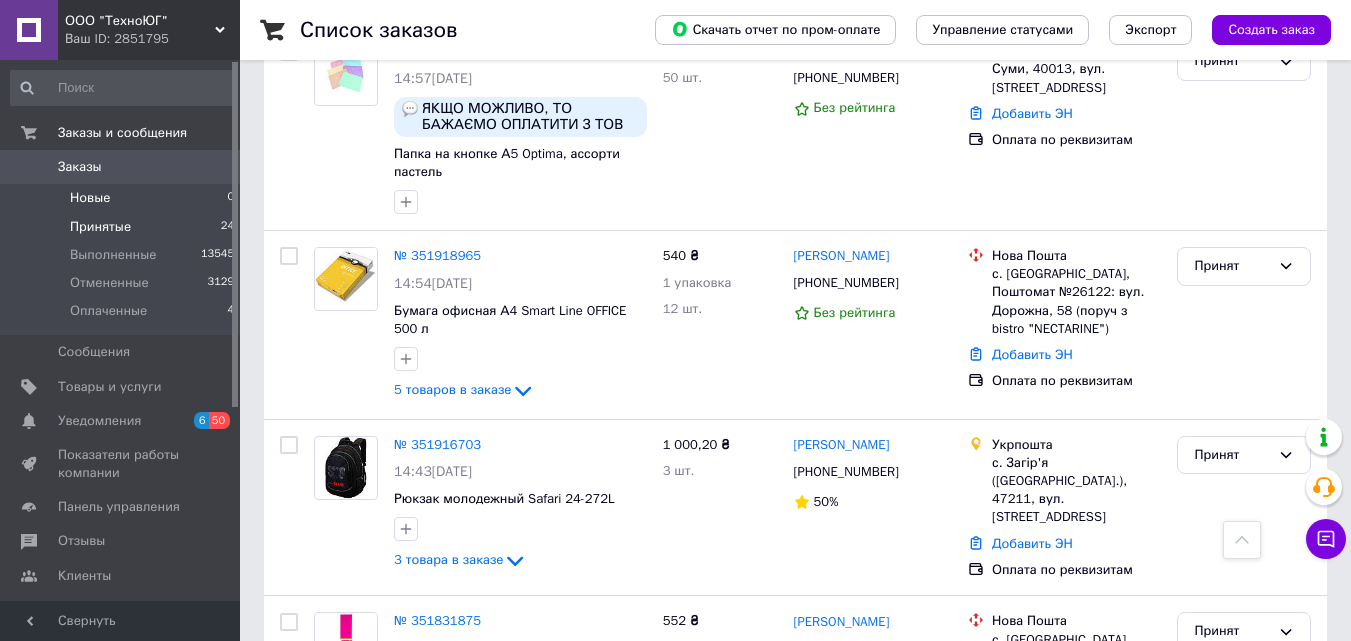 click on "Новые" at bounding box center [90, 198] 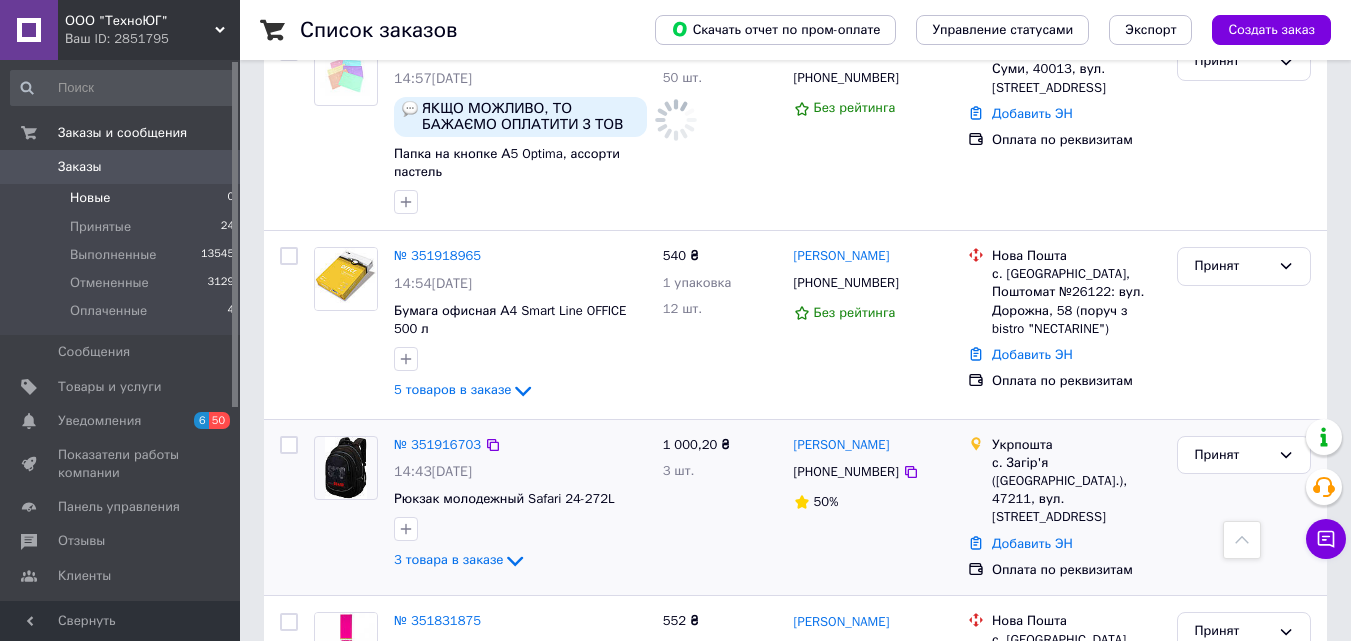 scroll, scrollTop: 0, scrollLeft: 0, axis: both 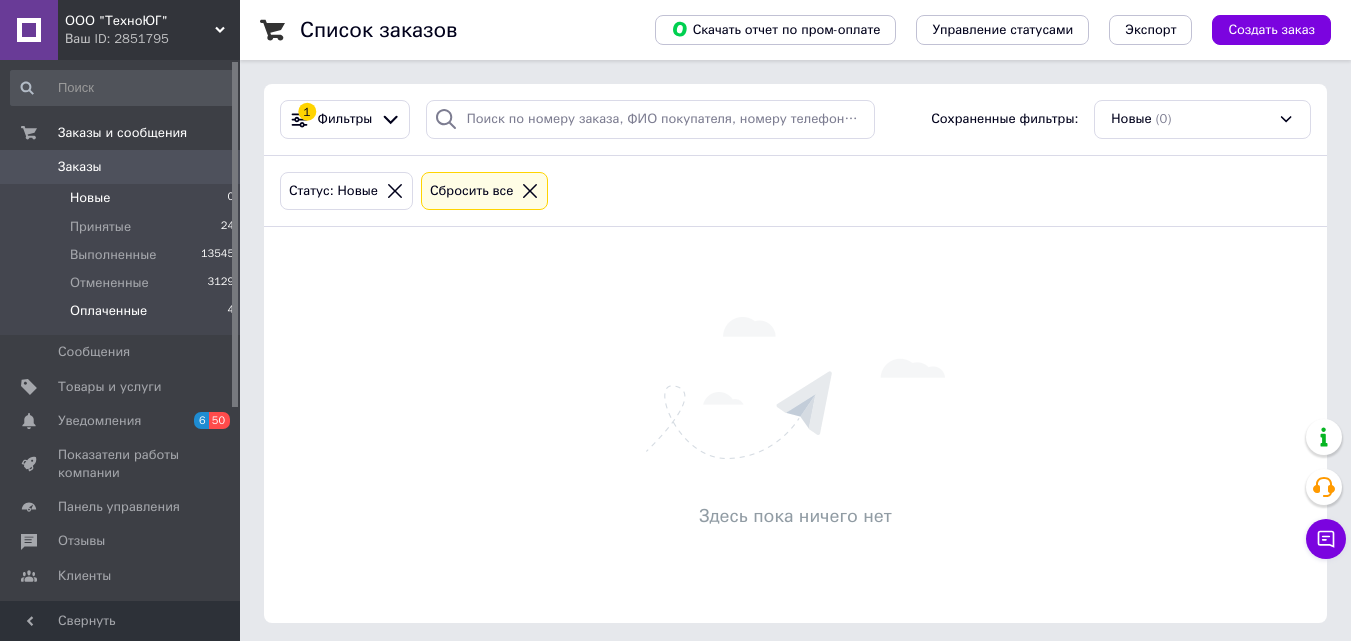 click on "Оплаченные" at bounding box center [108, 311] 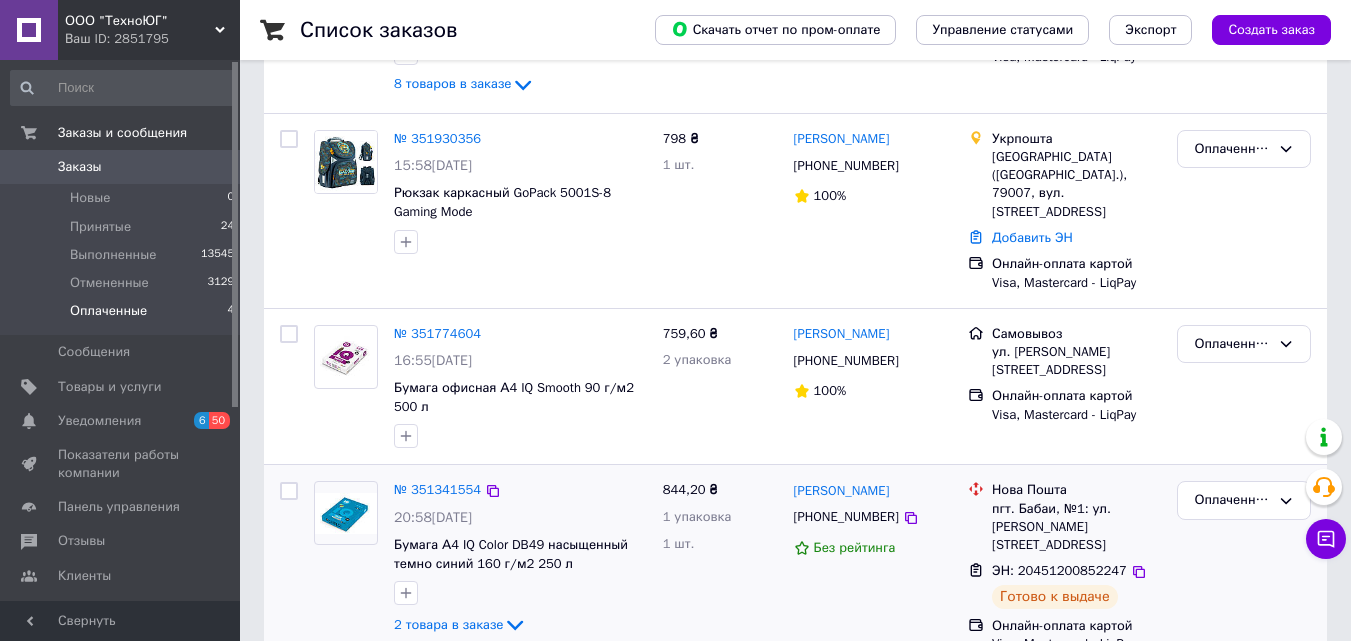 scroll, scrollTop: 0, scrollLeft: 0, axis: both 